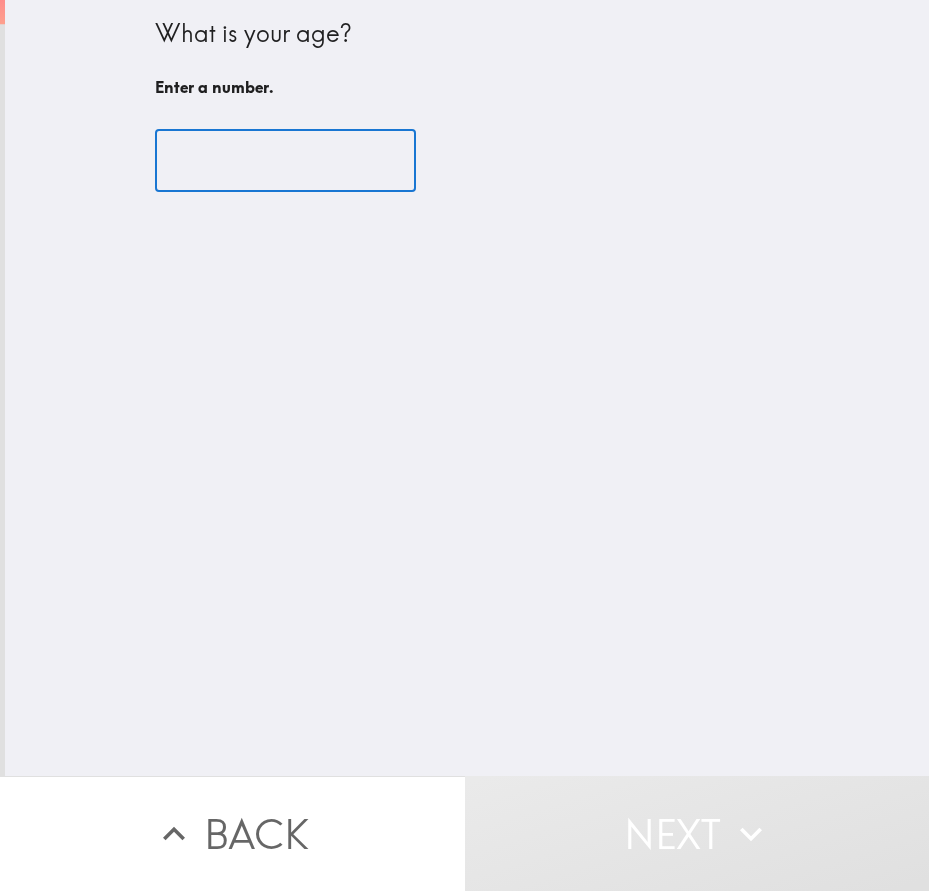 scroll, scrollTop: 0, scrollLeft: 0, axis: both 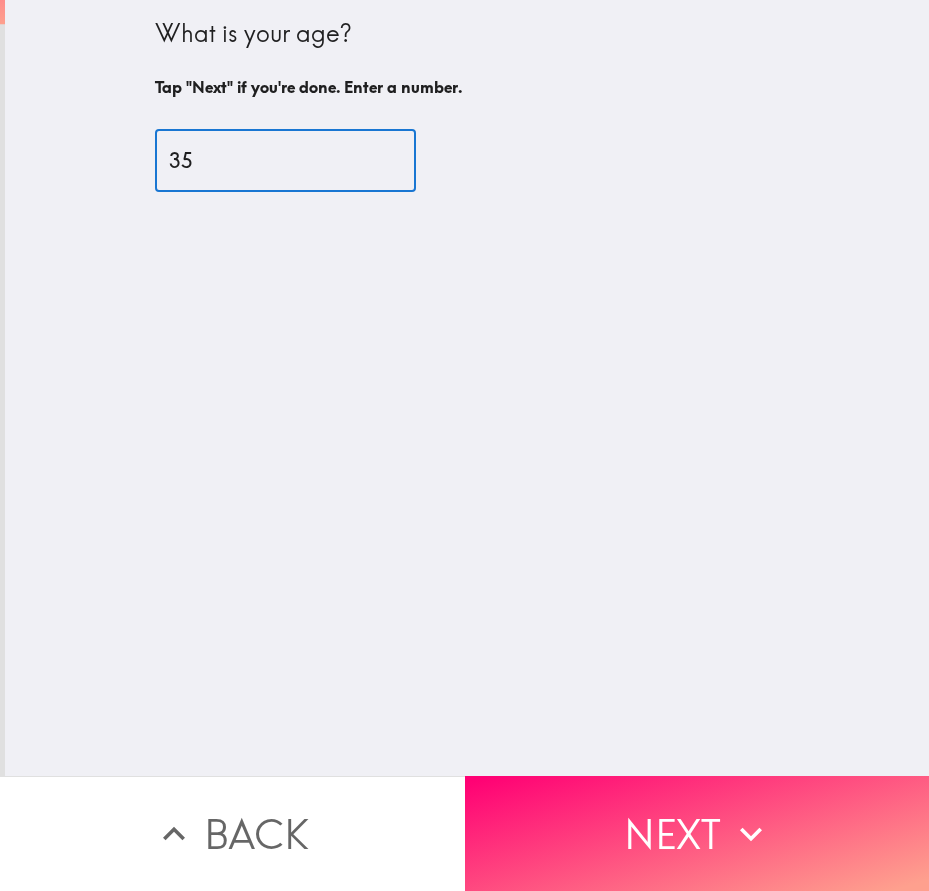 type on "35" 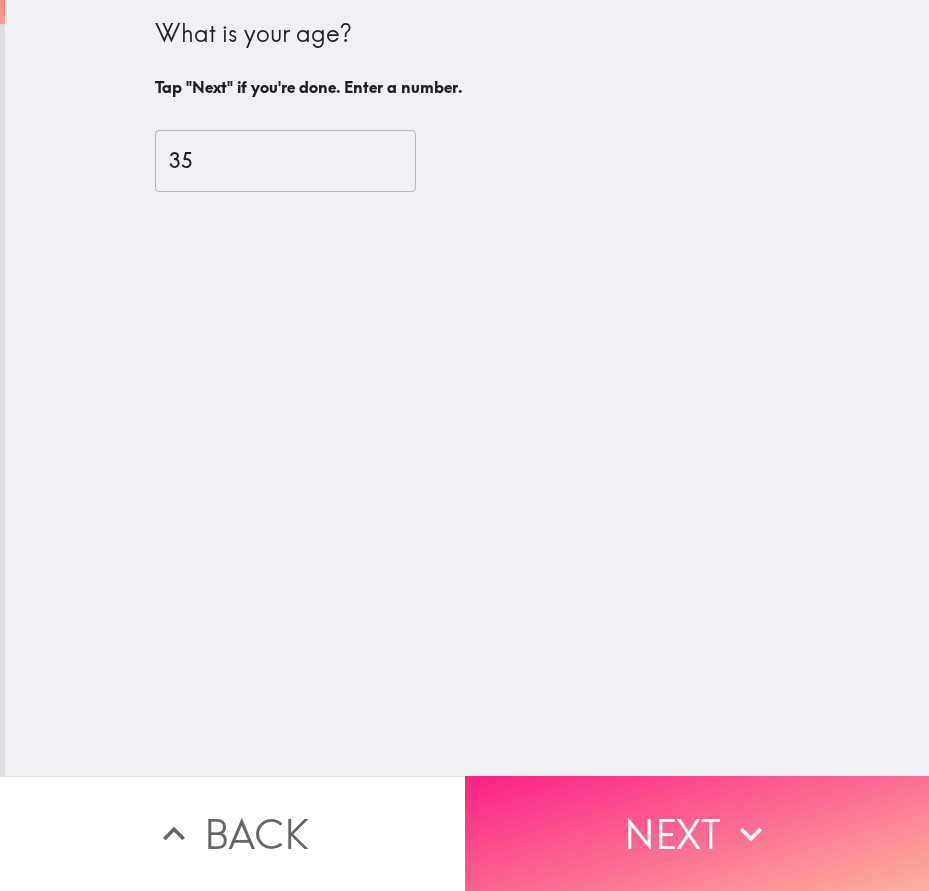 drag, startPoint x: 666, startPoint y: 792, endPoint x: 702, endPoint y: 791, distance: 36.013885 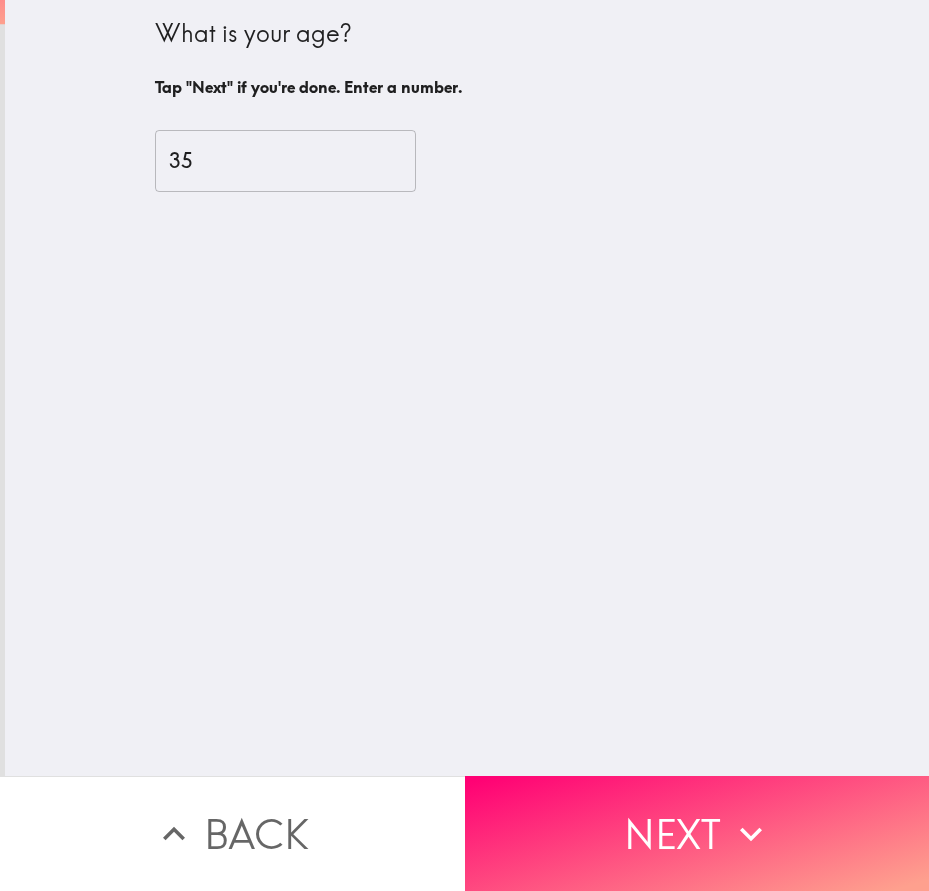 click on "Next" at bounding box center [697, 833] 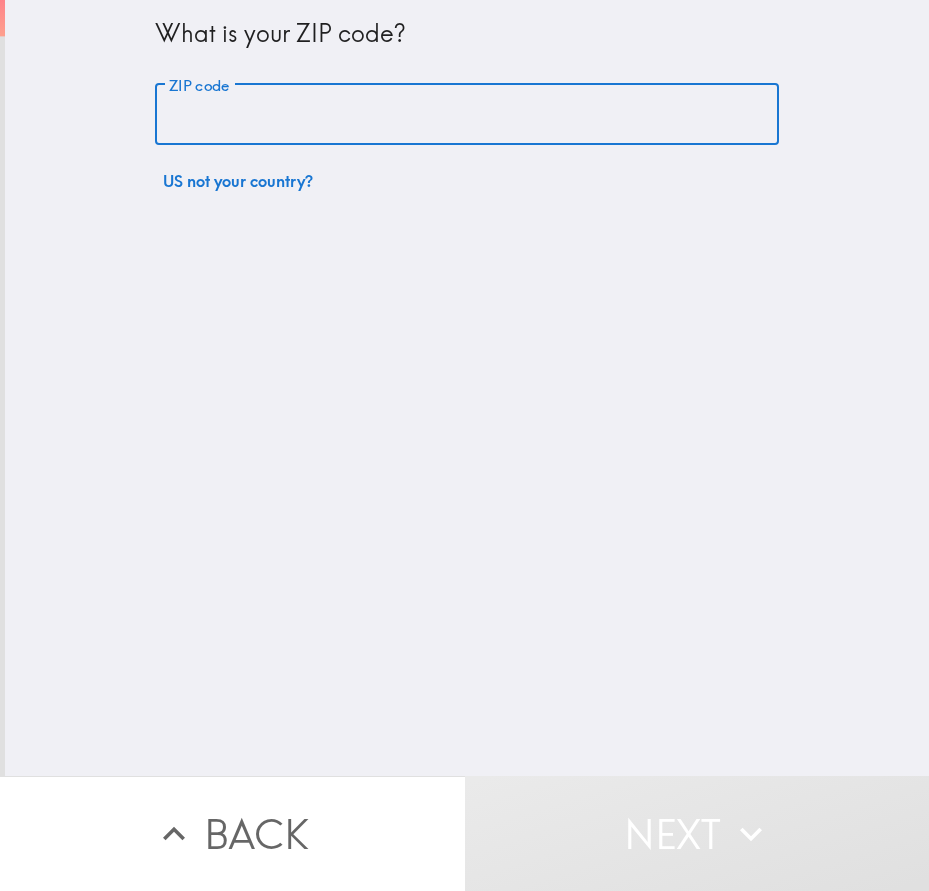click on "ZIP code" at bounding box center (467, 115) 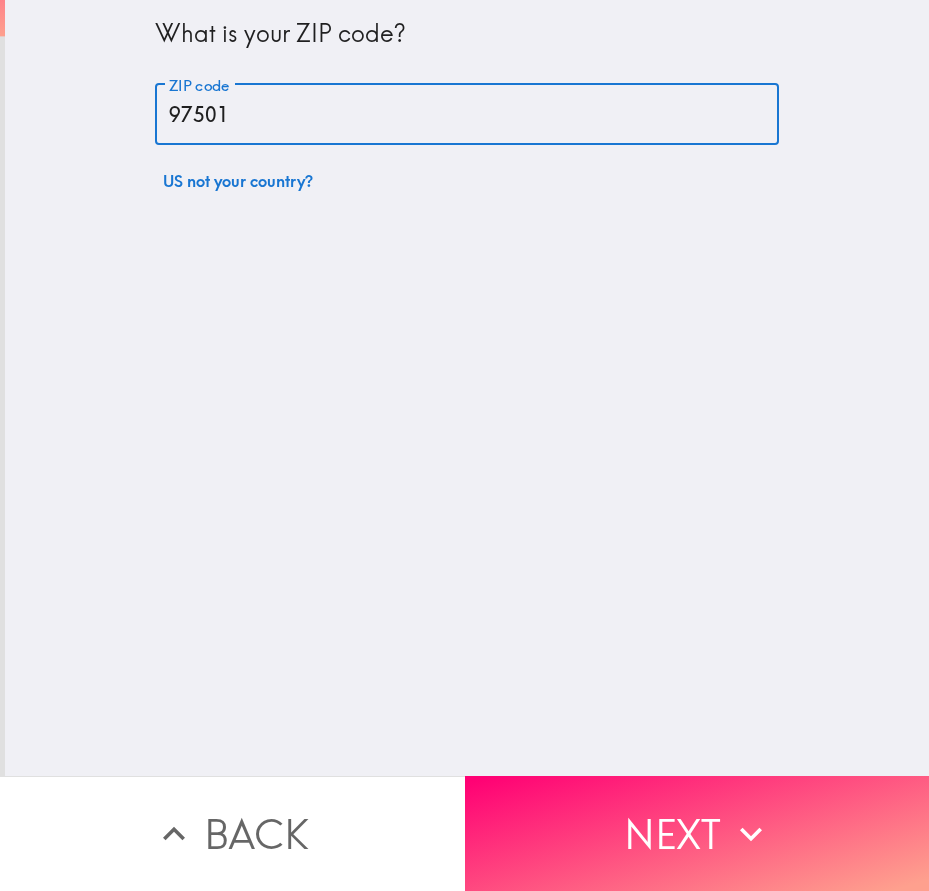 type on "97501" 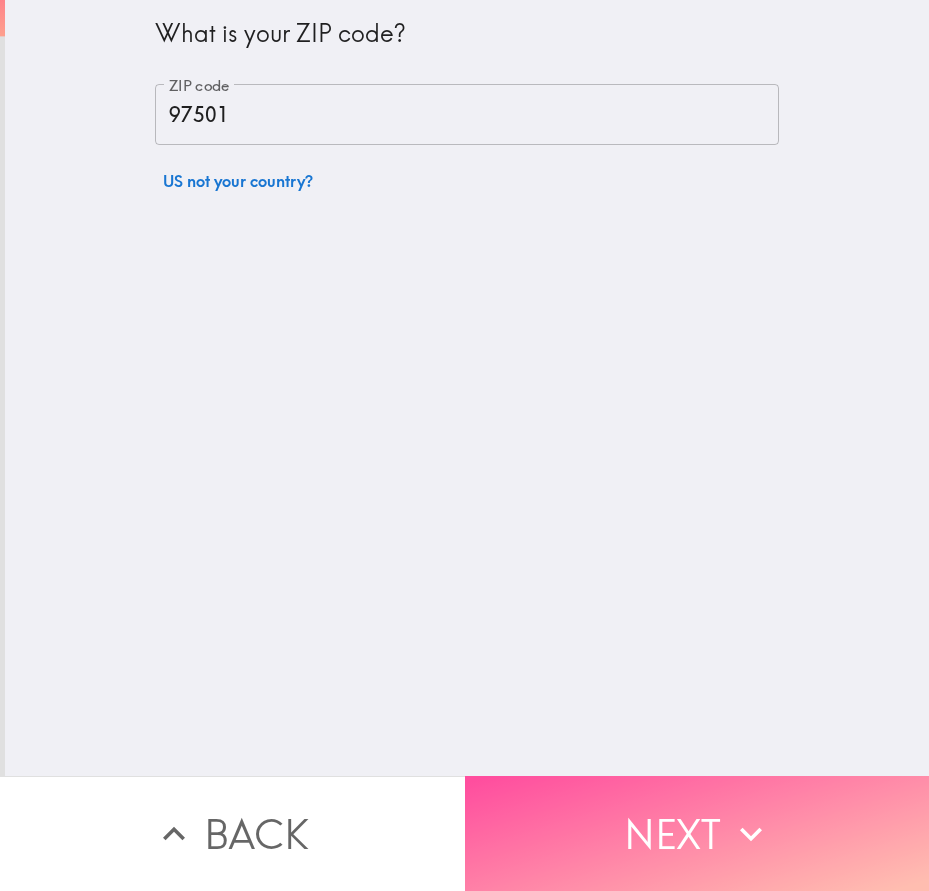drag, startPoint x: 648, startPoint y: 818, endPoint x: 924, endPoint y: 780, distance: 278.60367 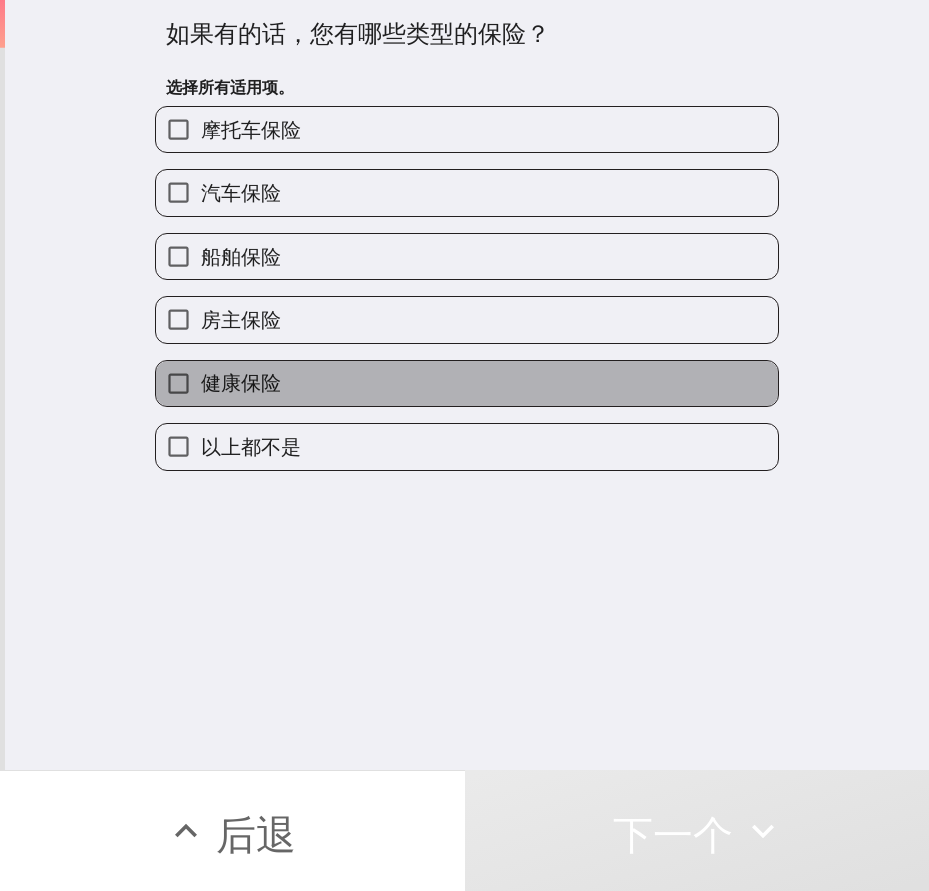 drag, startPoint x: 272, startPoint y: 390, endPoint x: 350, endPoint y: 390, distance: 78 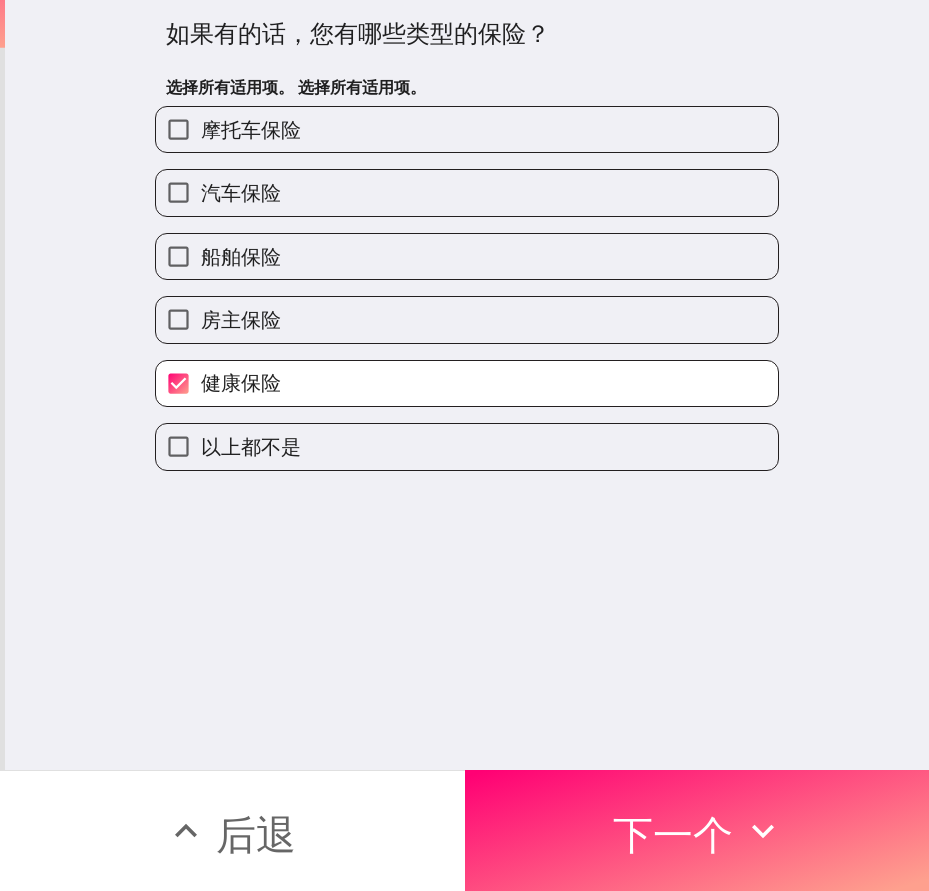 click on "下一个" at bounding box center [697, 830] 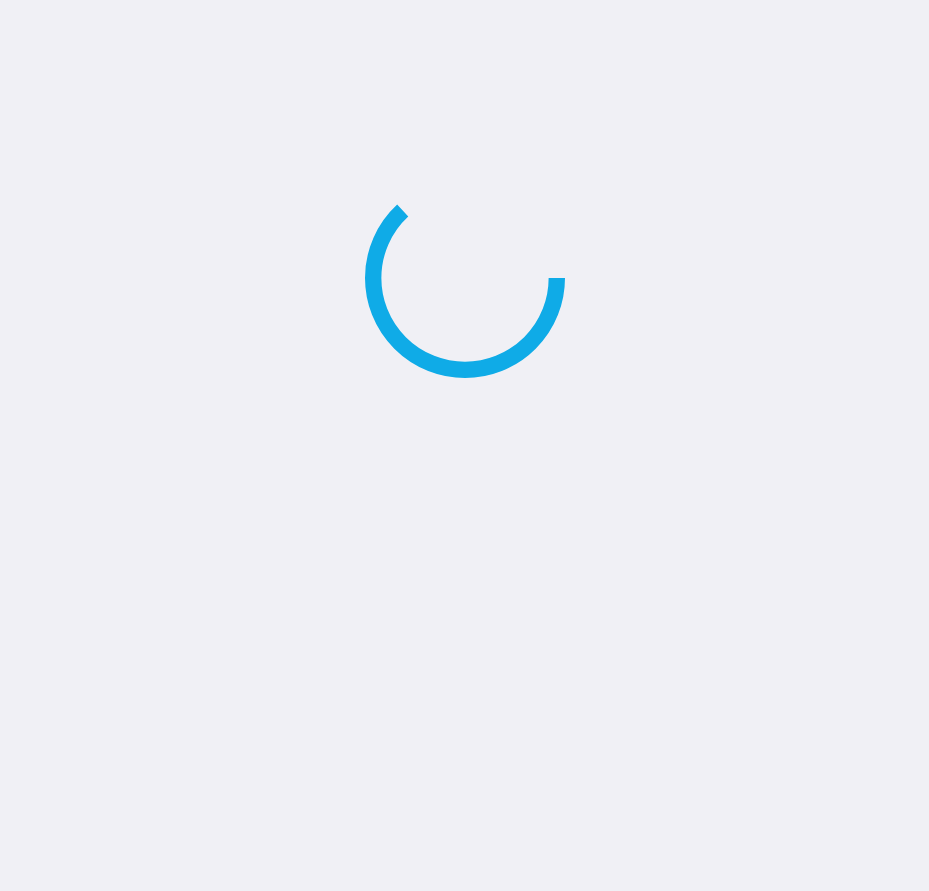 scroll, scrollTop: 0, scrollLeft: 0, axis: both 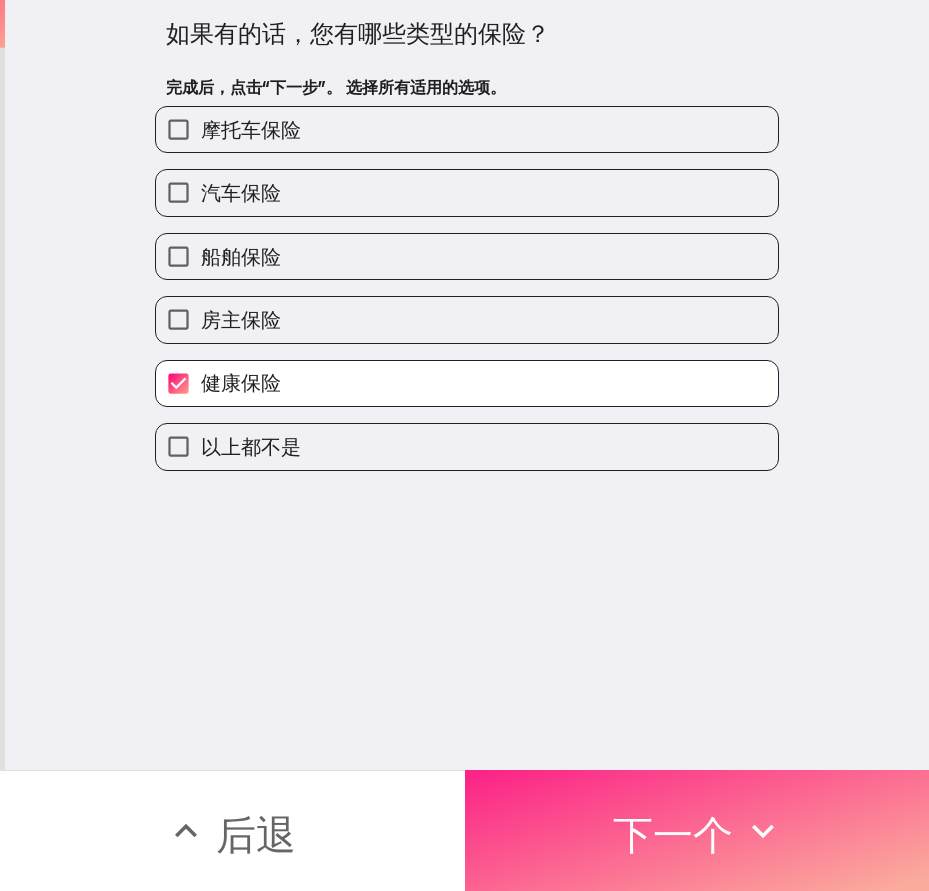 click on "下一个" at bounding box center (673, 834) 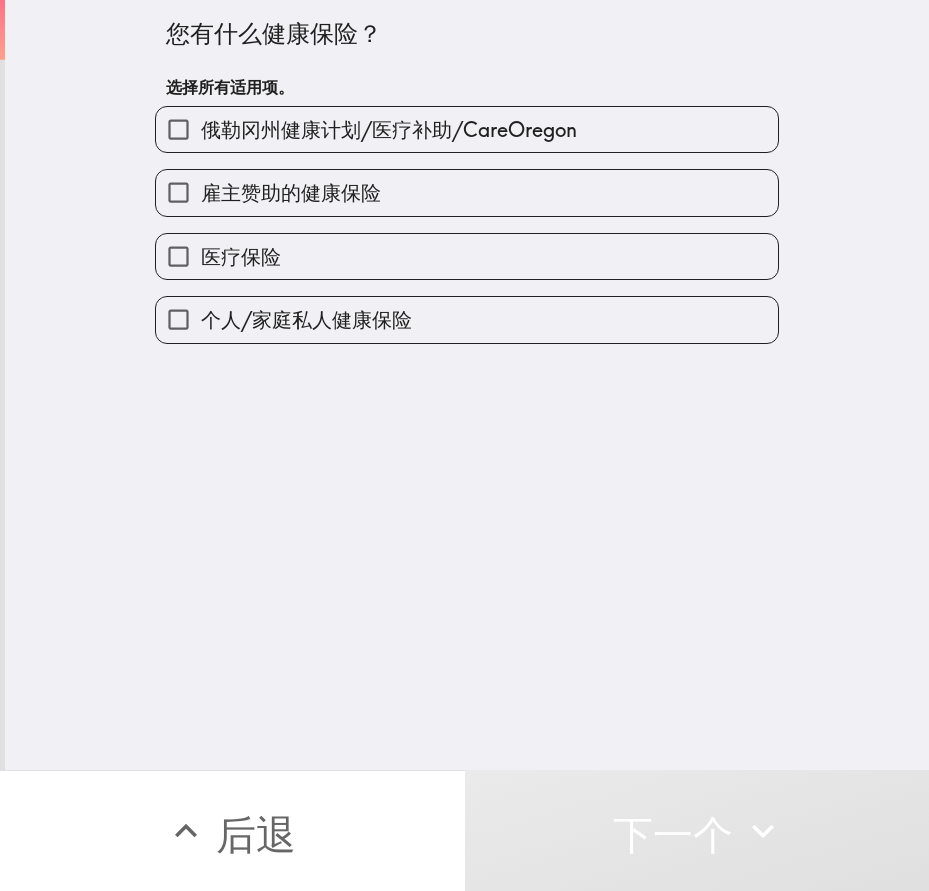 click on "俄勒冈州健康计划/医疗补助/CareOregon" at bounding box center (467, 129) 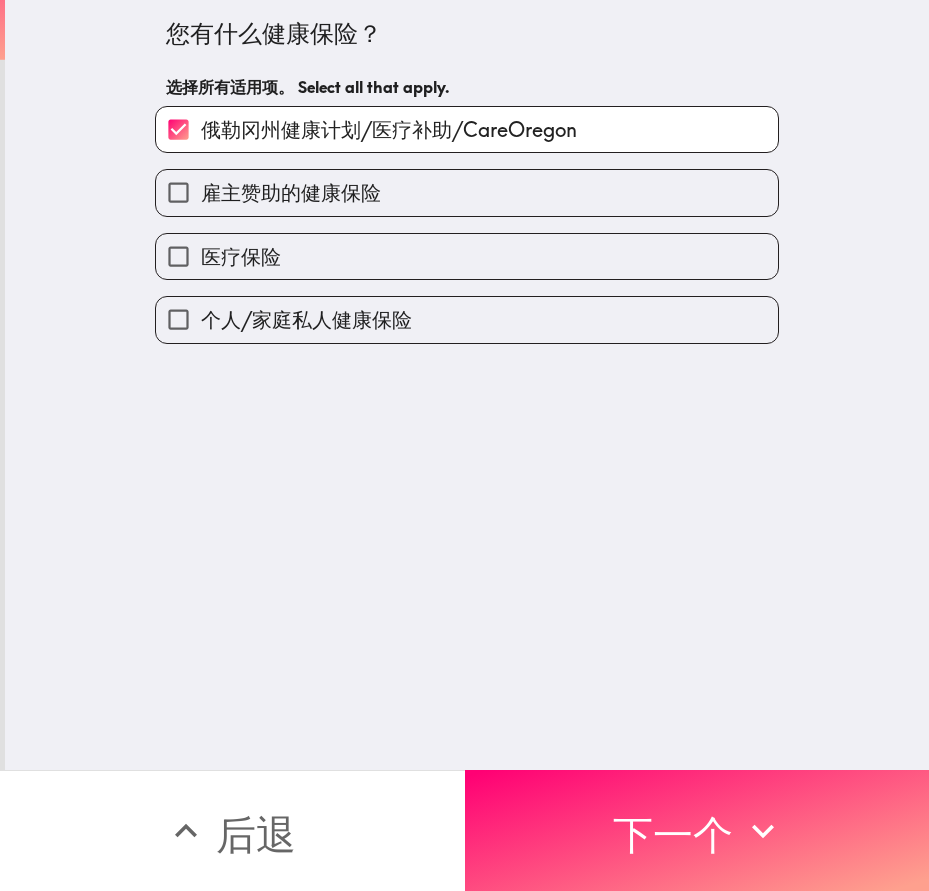 drag, startPoint x: 658, startPoint y: 779, endPoint x: 791, endPoint y: 733, distance: 140.73024 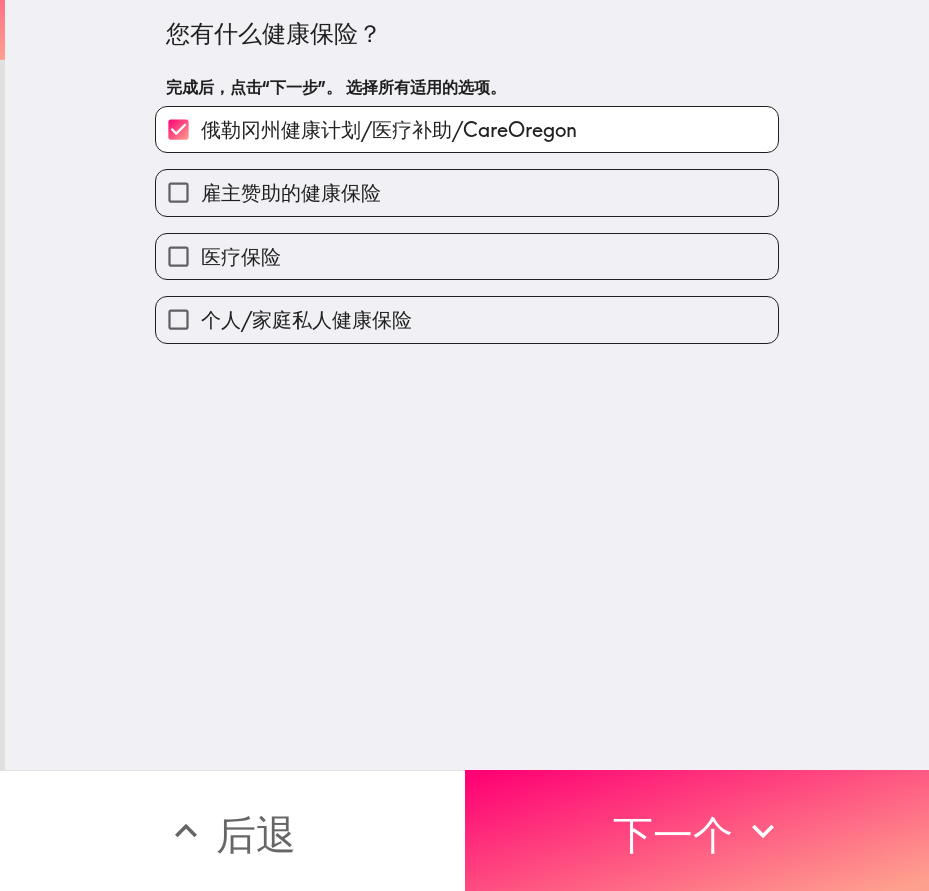 scroll, scrollTop: 0, scrollLeft: 0, axis: both 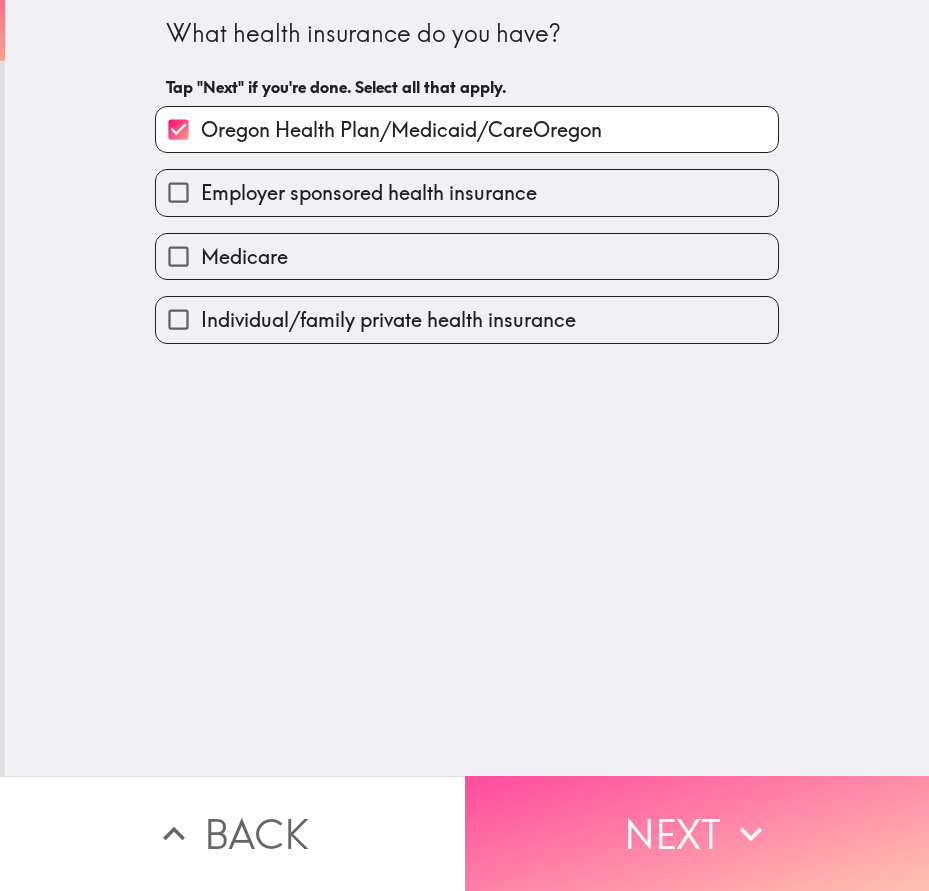 drag, startPoint x: 711, startPoint y: 798, endPoint x: 912, endPoint y: 798, distance: 201 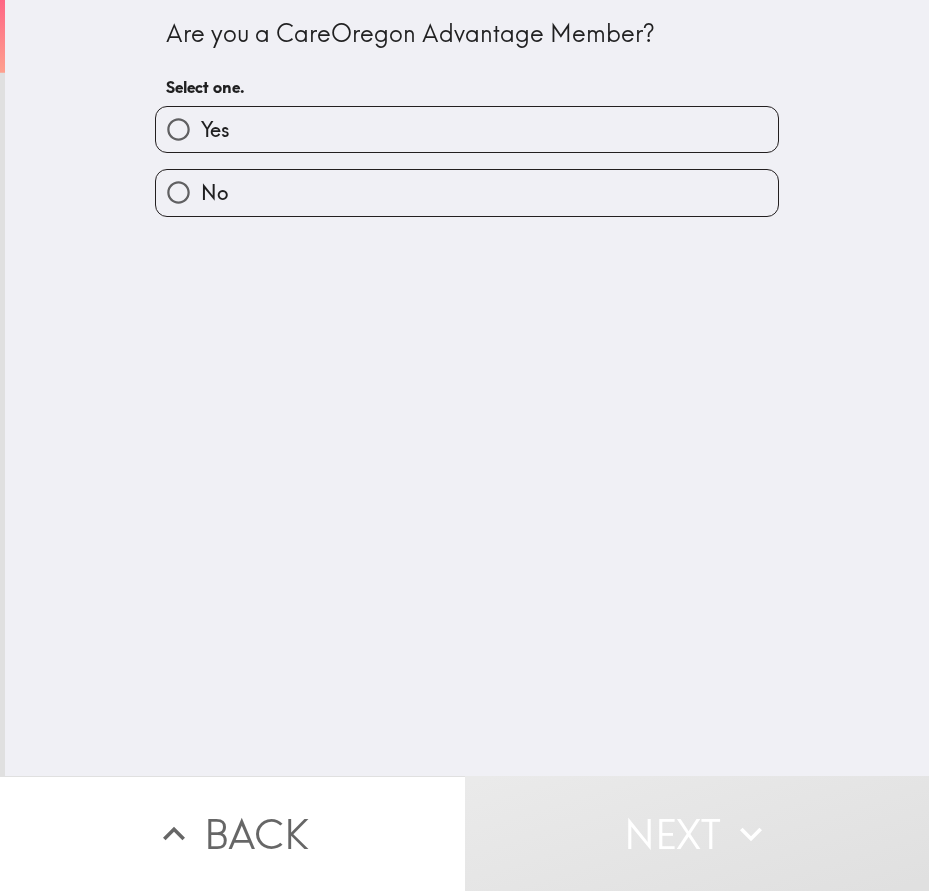 click on "Yes" at bounding box center (467, 129) 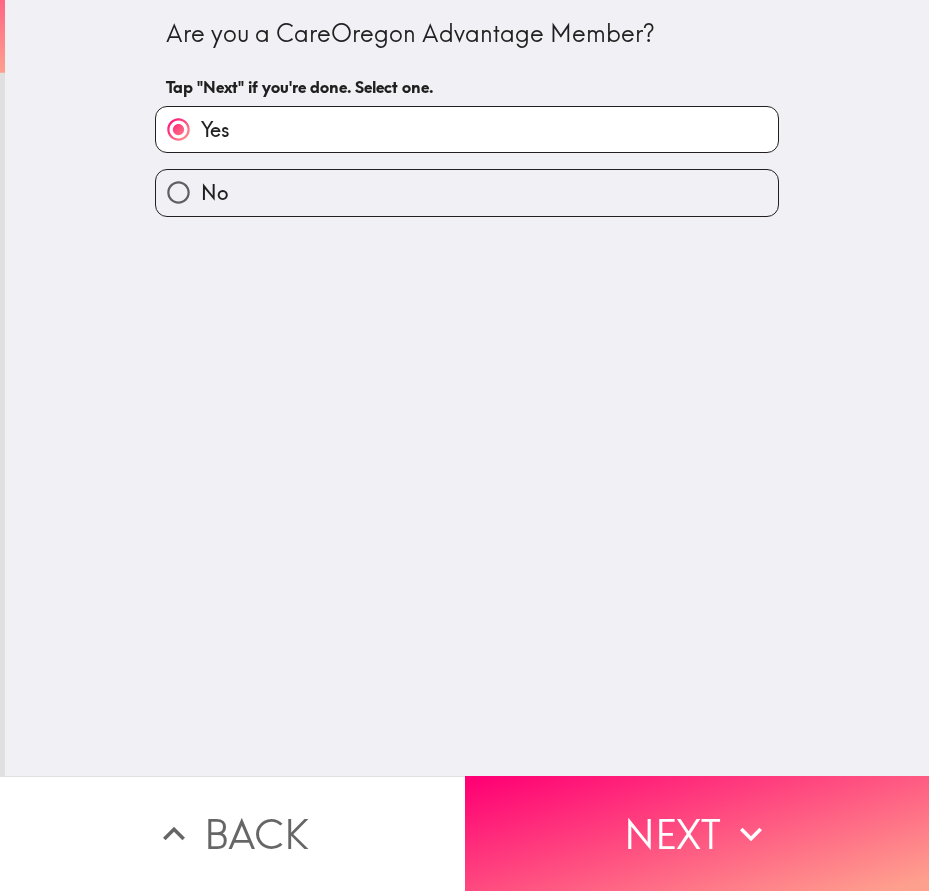 drag, startPoint x: 682, startPoint y: 824, endPoint x: 713, endPoint y: 824, distance: 31 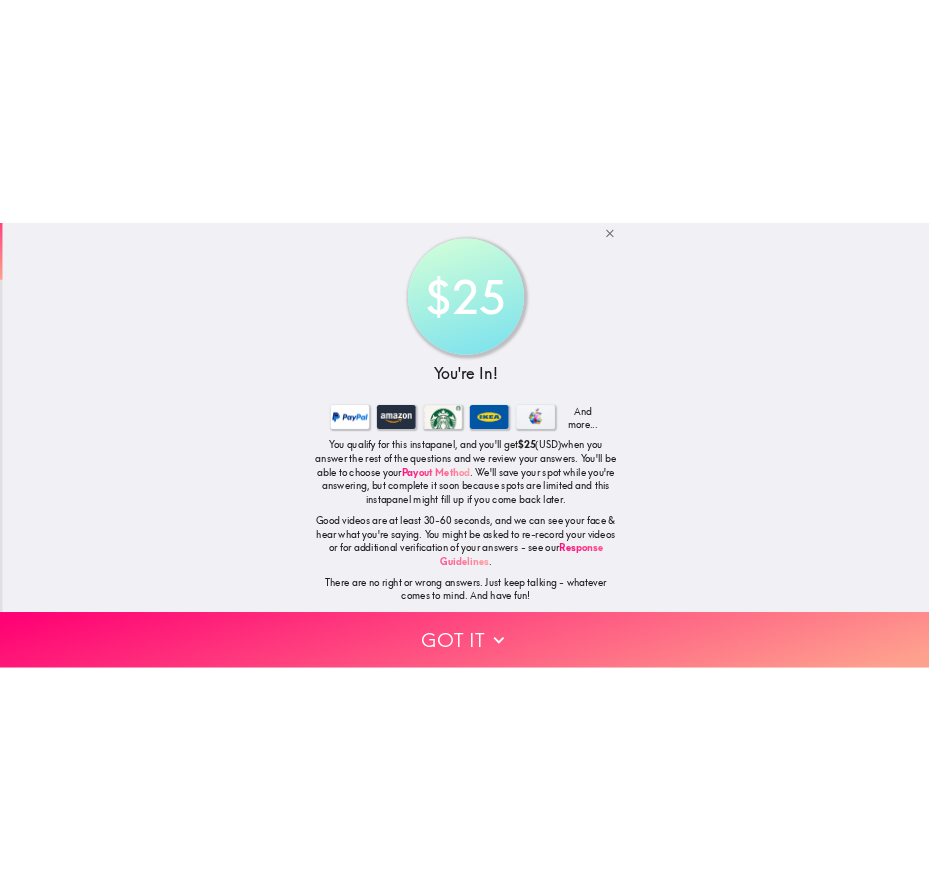 scroll, scrollTop: 42, scrollLeft: 0, axis: vertical 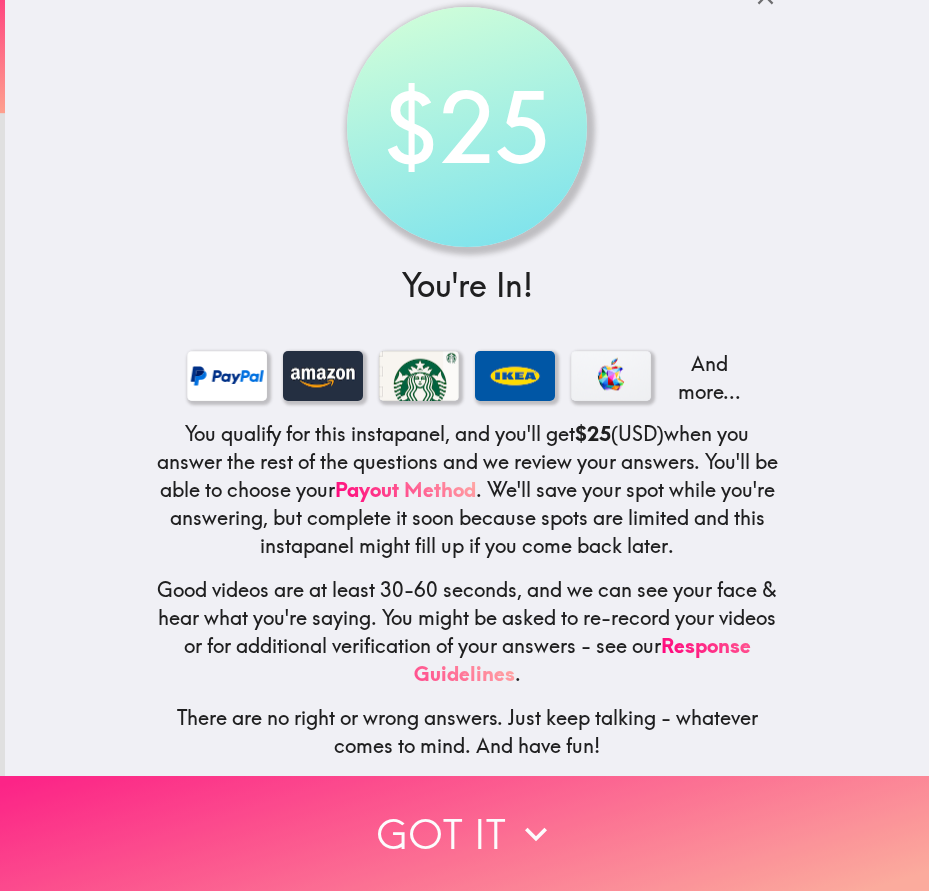 click on "Got it" at bounding box center [464, 833] 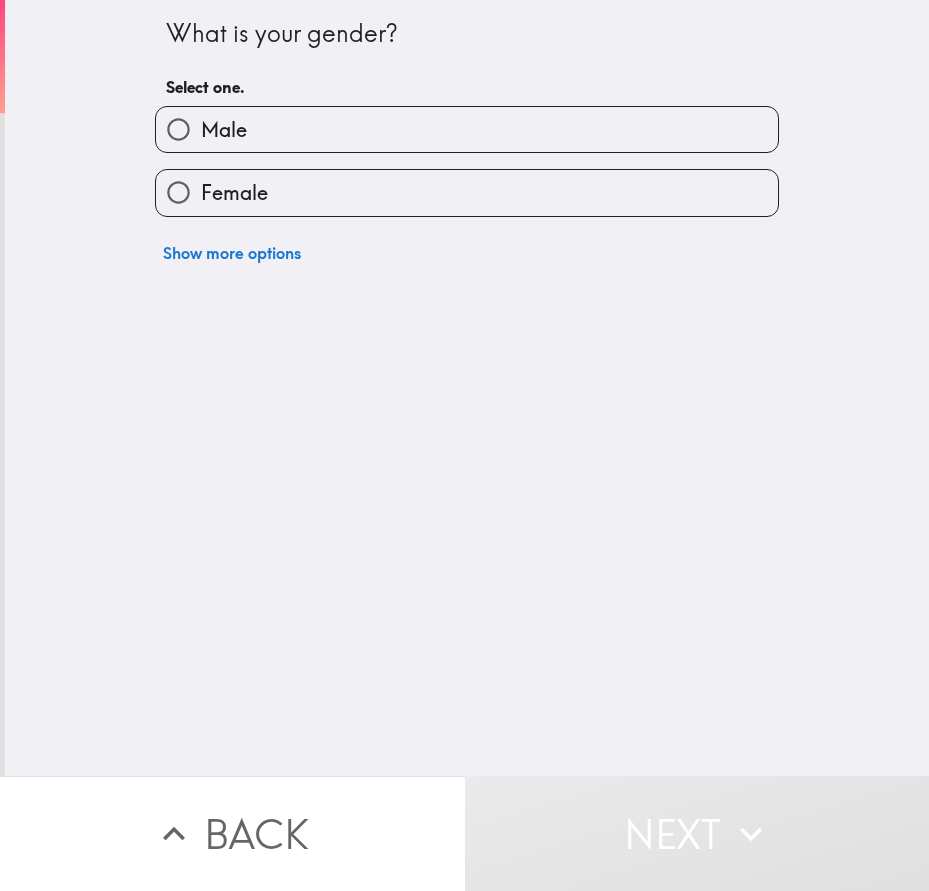 scroll, scrollTop: 0, scrollLeft: 0, axis: both 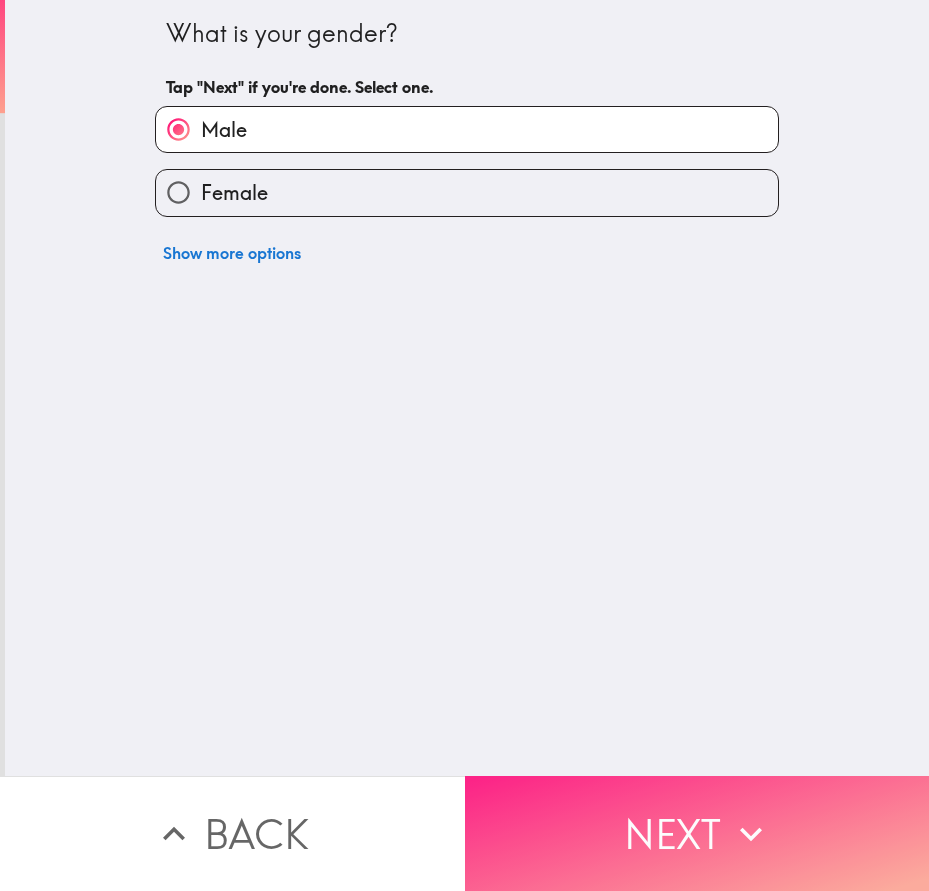 drag, startPoint x: 701, startPoint y: 801, endPoint x: 873, endPoint y: 781, distance: 173.15889 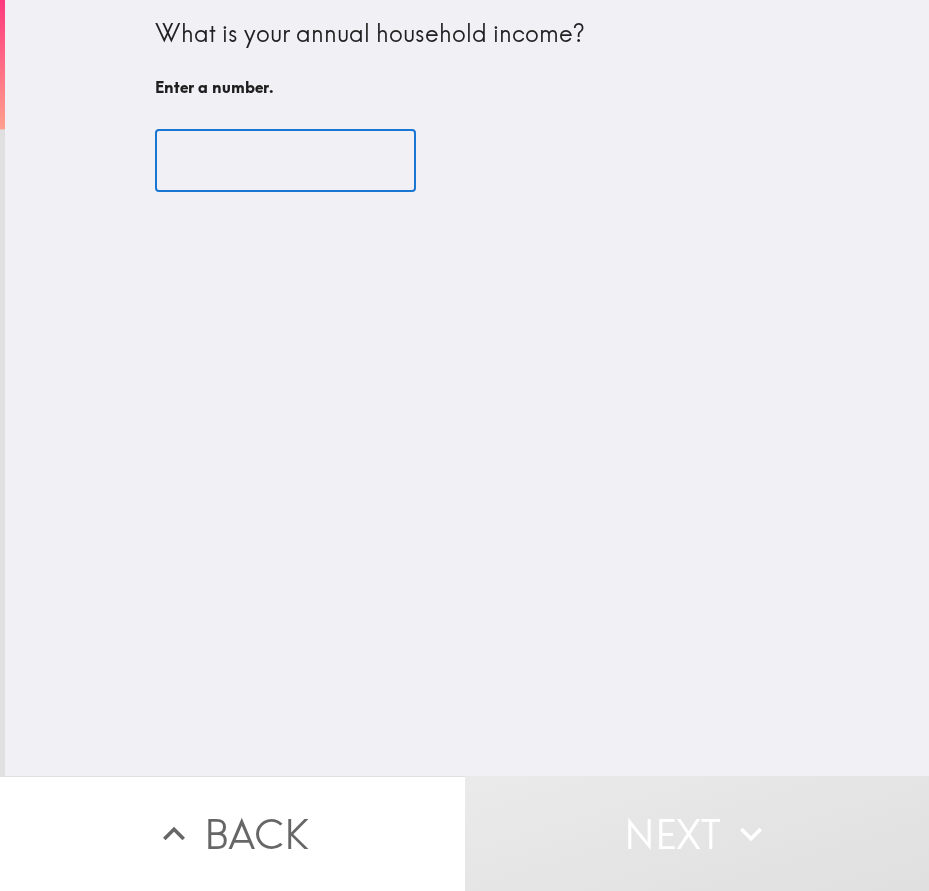 click at bounding box center (285, 161) 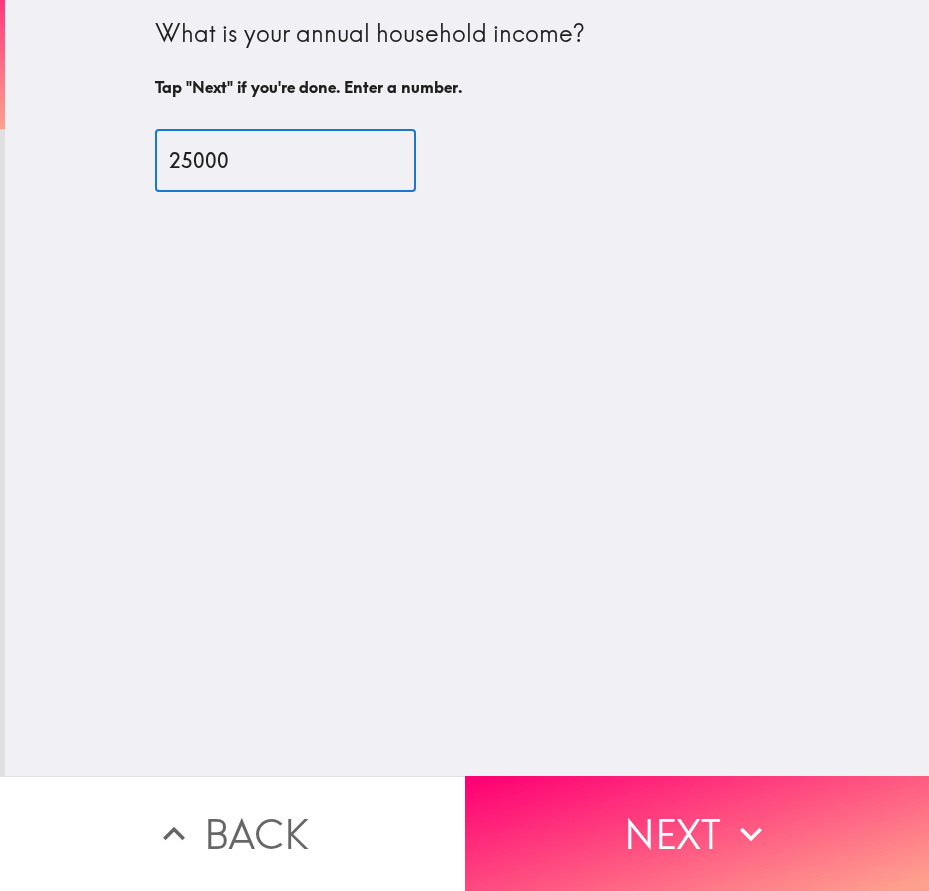 type on "25000" 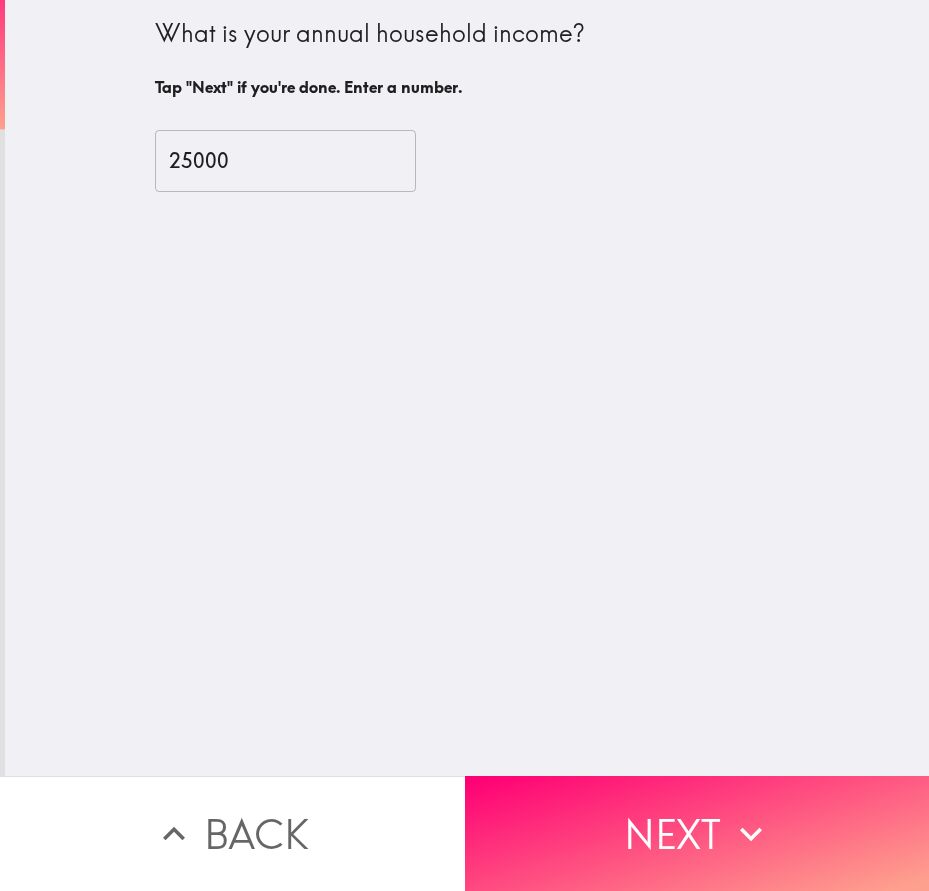 drag, startPoint x: 618, startPoint y: 813, endPoint x: 855, endPoint y: 636, distance: 295.8006 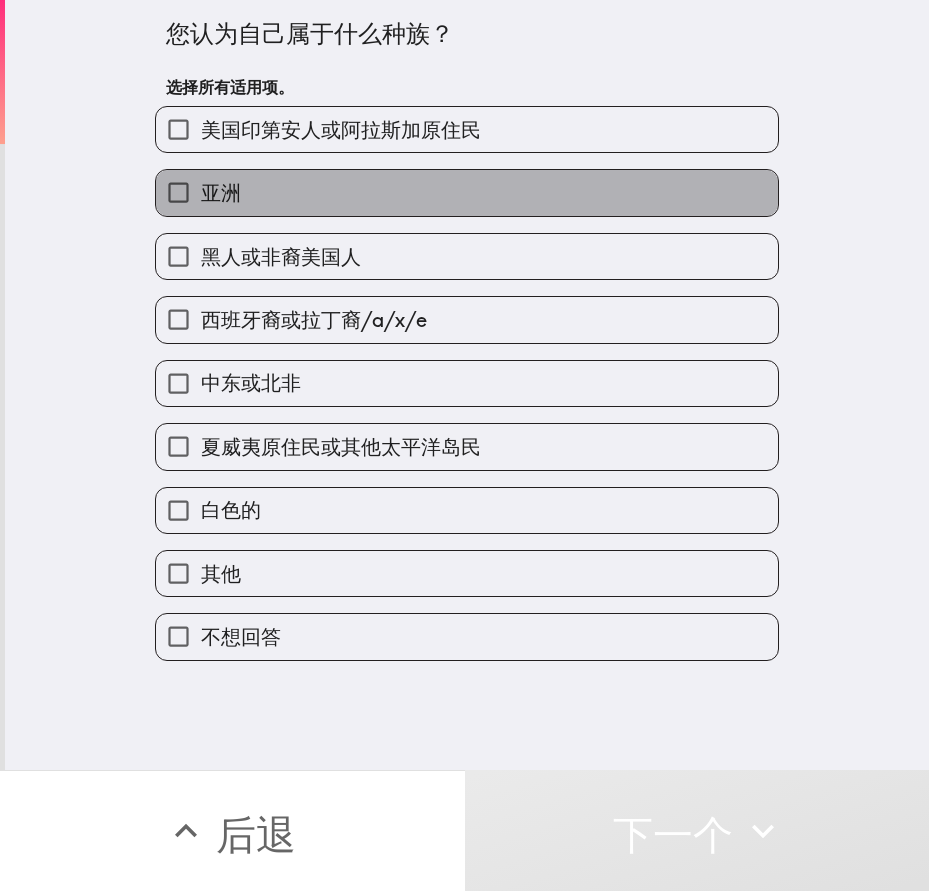 click on "亚洲" at bounding box center (467, 192) 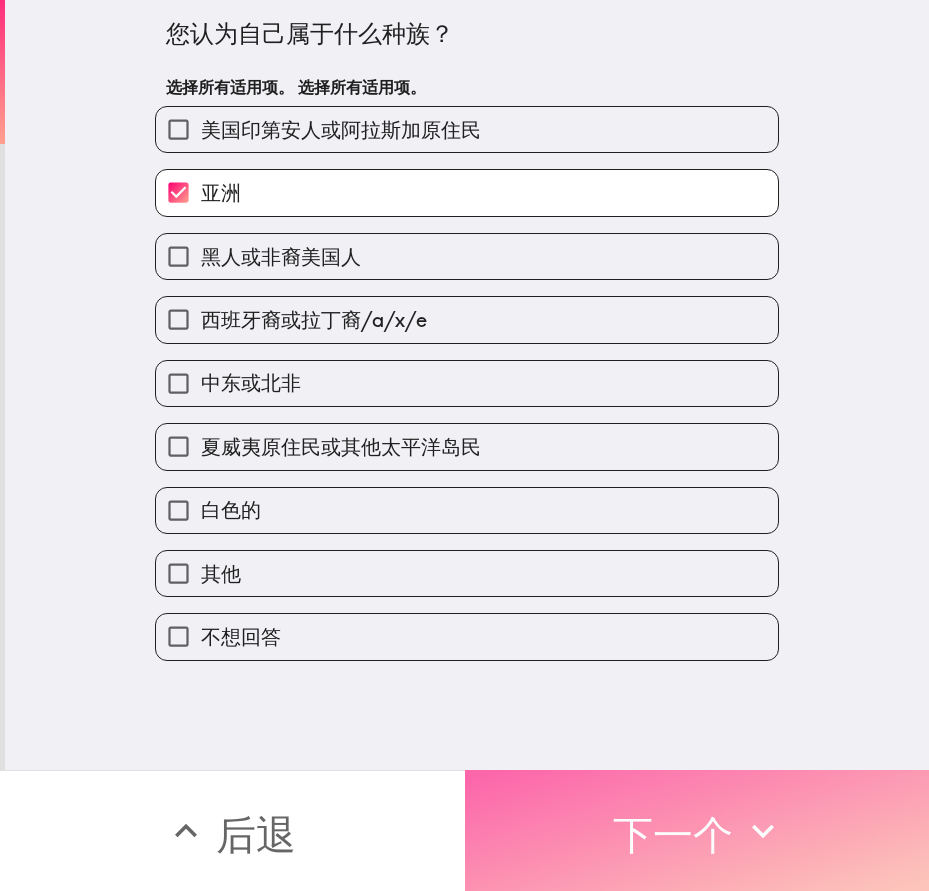 click on "下一个" at bounding box center (673, 834) 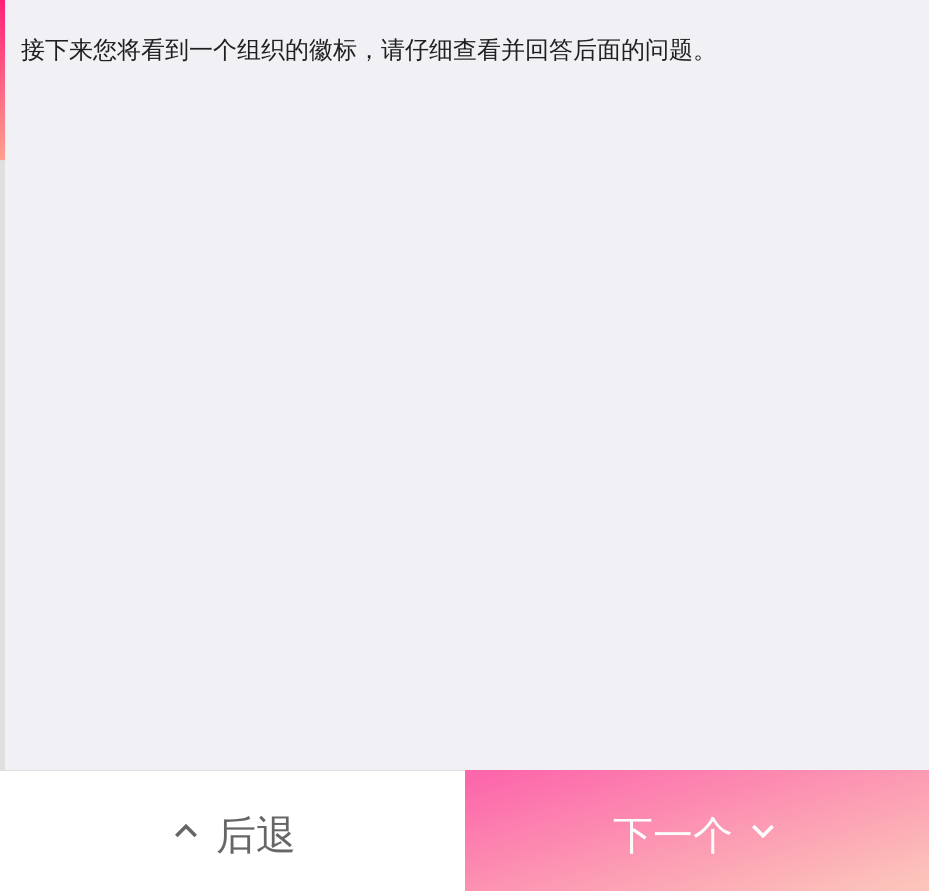 drag, startPoint x: 631, startPoint y: 804, endPoint x: 695, endPoint y: 792, distance: 65.11528 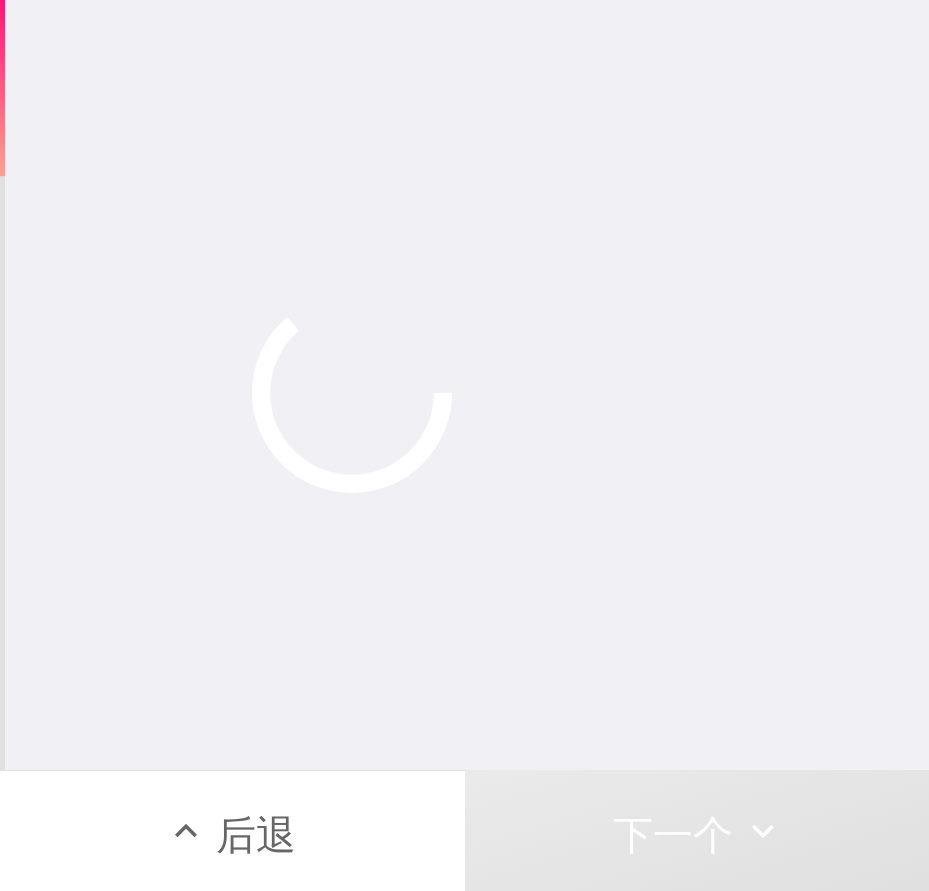 scroll, scrollTop: 0, scrollLeft: 691, axis: horizontal 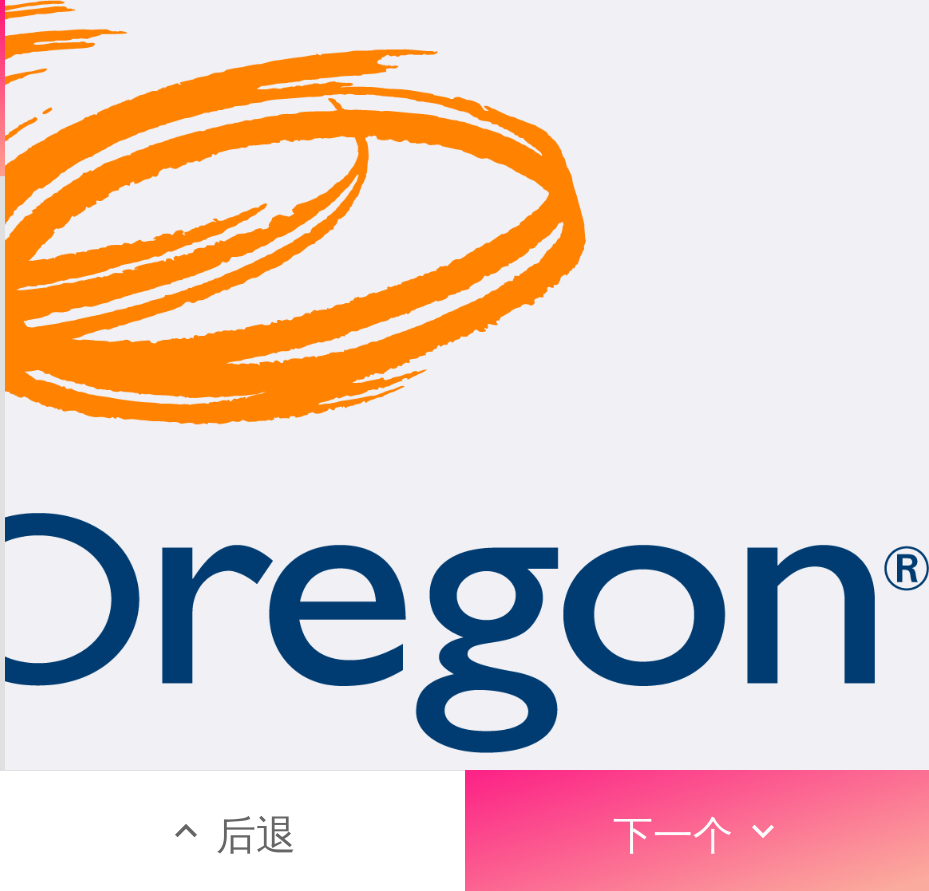 drag, startPoint x: 635, startPoint y: 791, endPoint x: 667, endPoint y: 781, distance: 33.526108 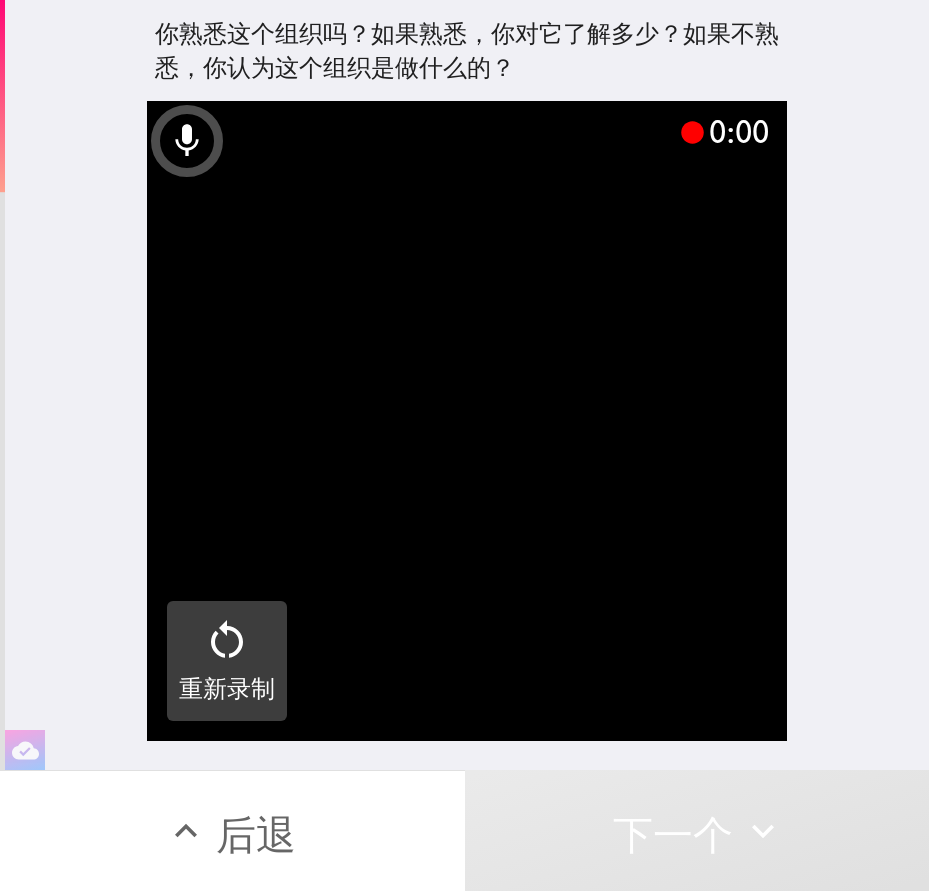 click 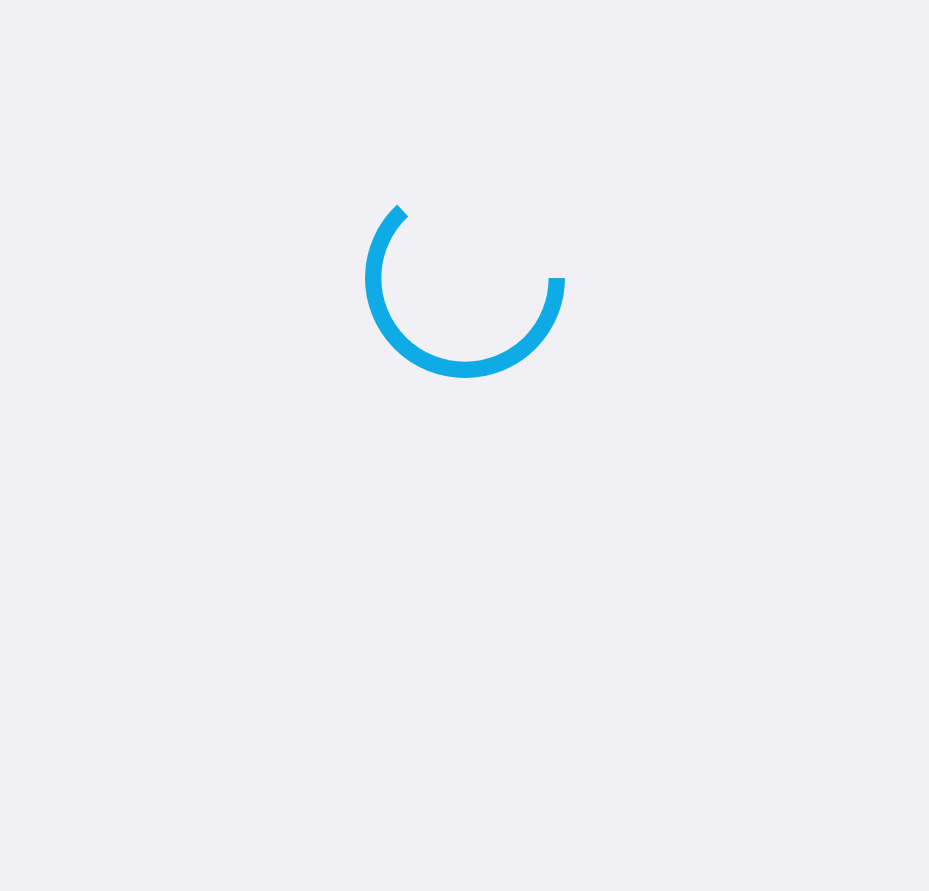 scroll, scrollTop: 0, scrollLeft: 0, axis: both 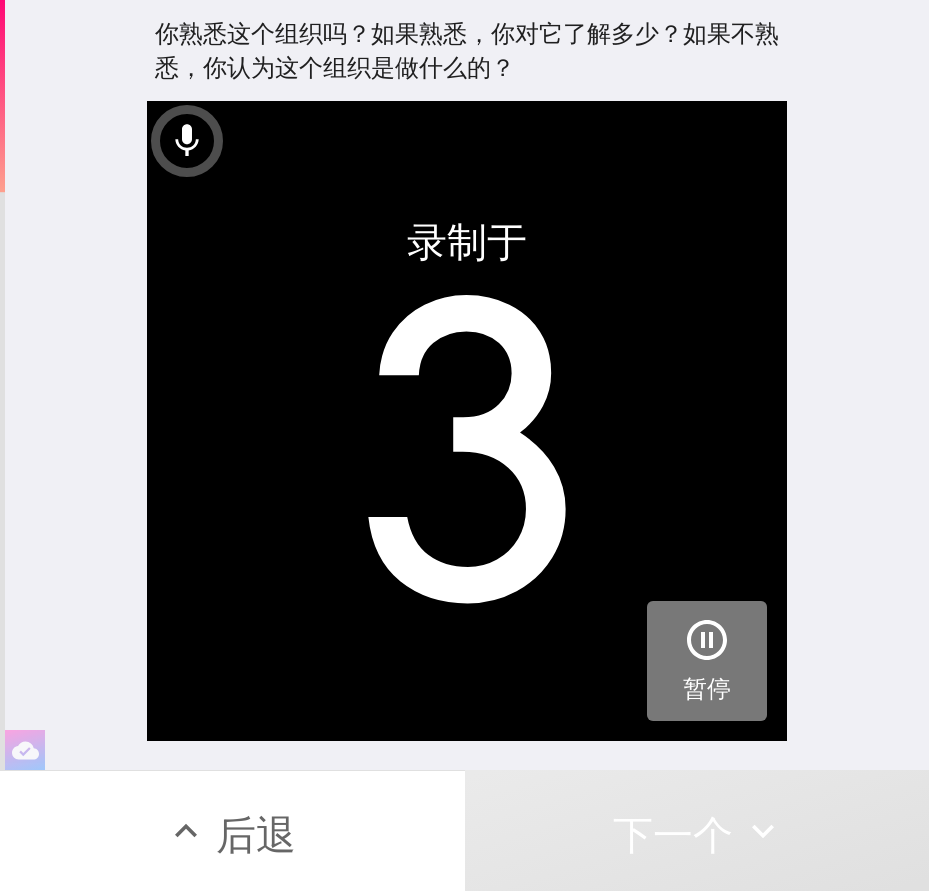 click 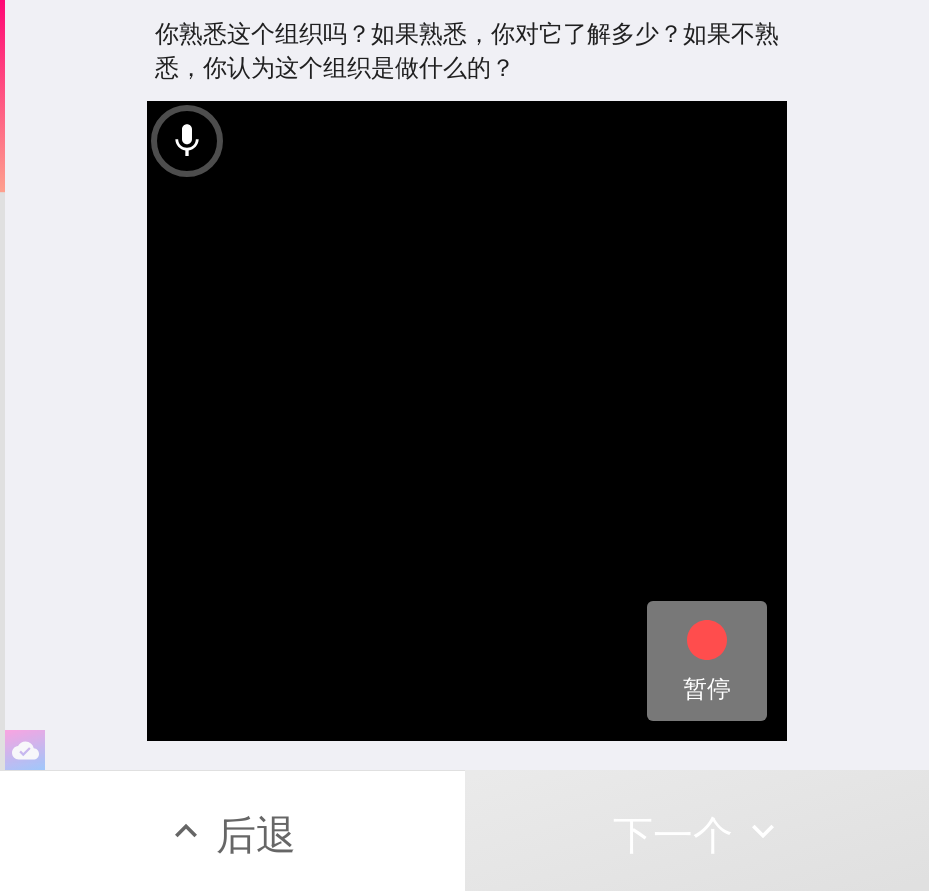 click 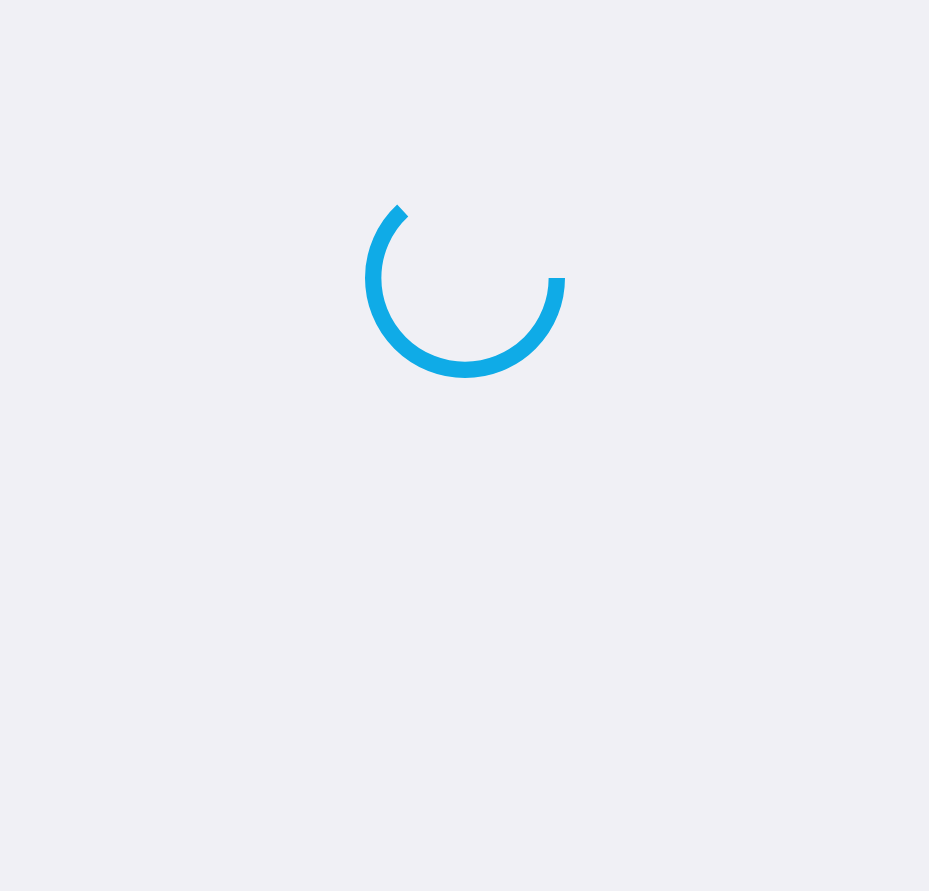 scroll, scrollTop: 0, scrollLeft: 0, axis: both 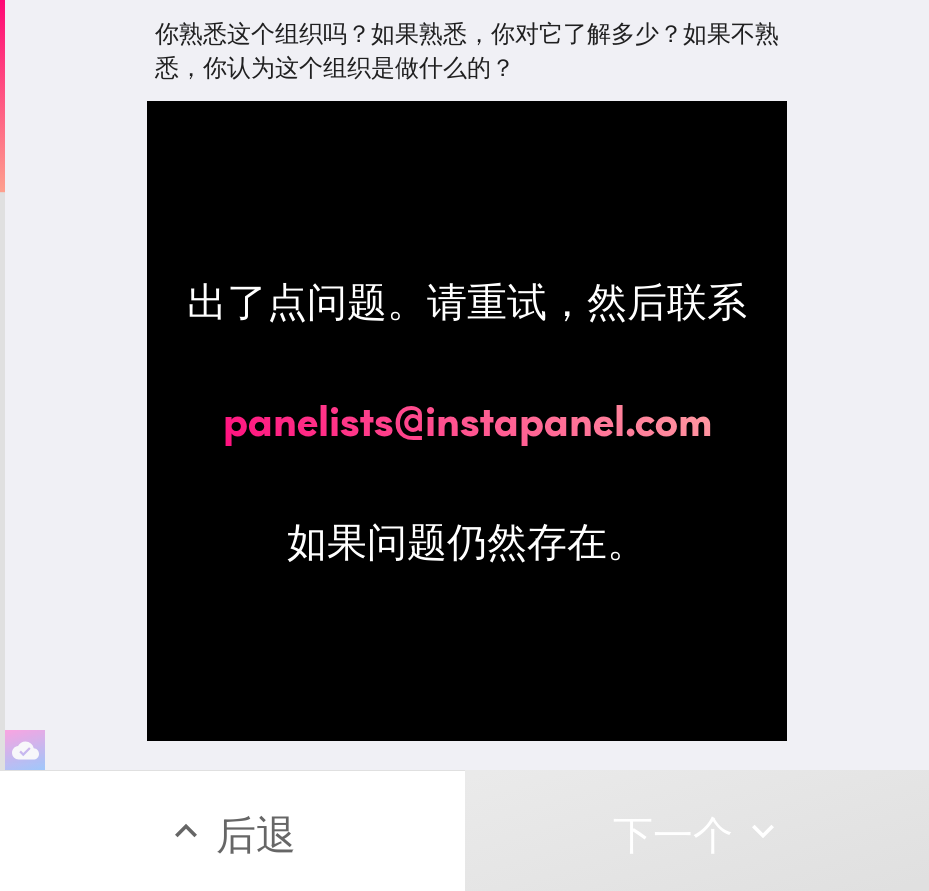 drag, startPoint x: 141, startPoint y: 32, endPoint x: 486, endPoint y: 96, distance: 350.88602 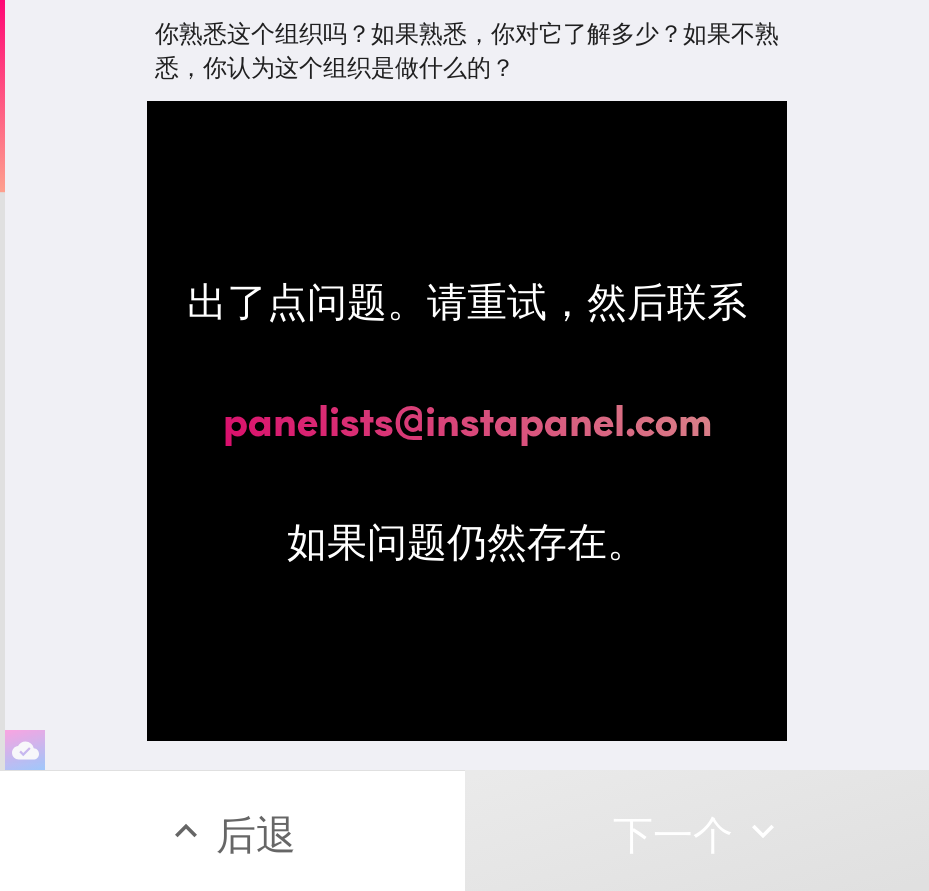 click on "panelists@instapanel.com" at bounding box center (467, 421) 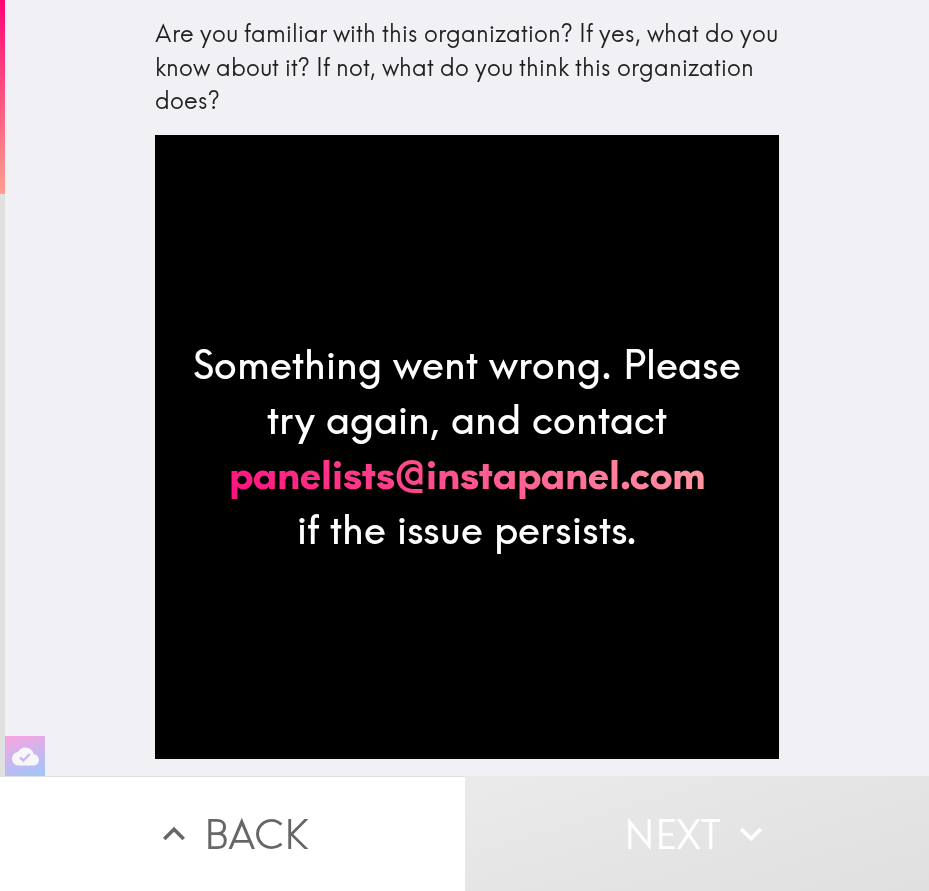 scroll, scrollTop: 0, scrollLeft: 0, axis: both 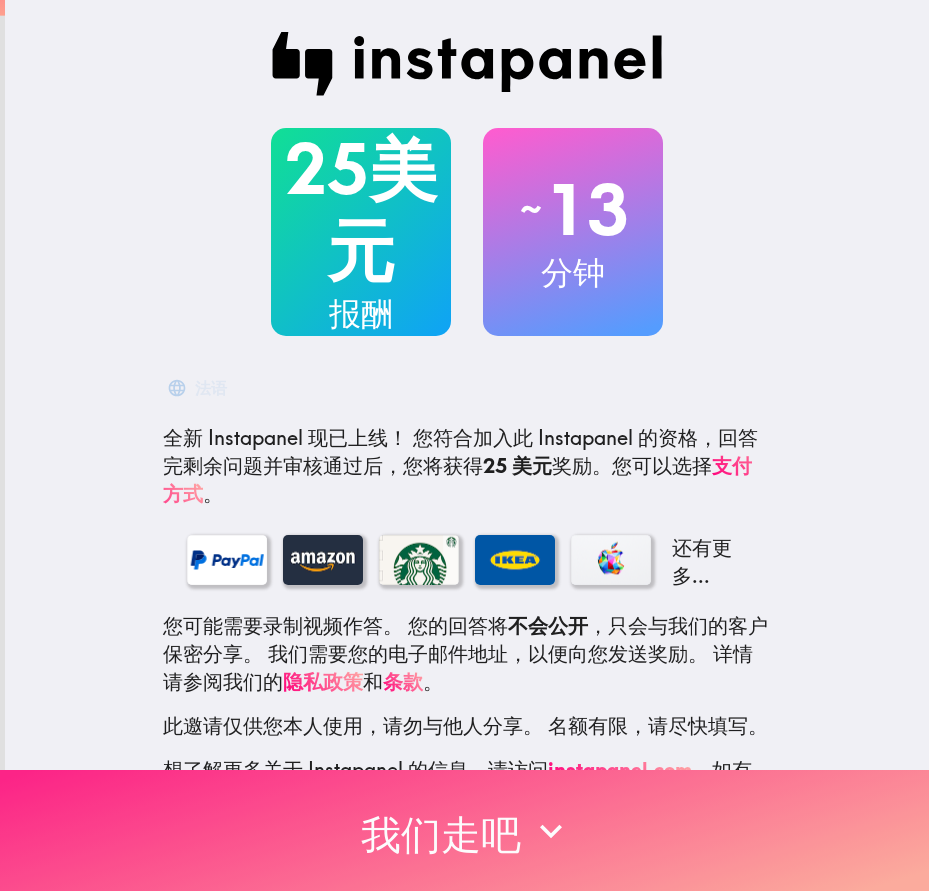 drag, startPoint x: 453, startPoint y: 833, endPoint x: 478, endPoint y: 828, distance: 25.495098 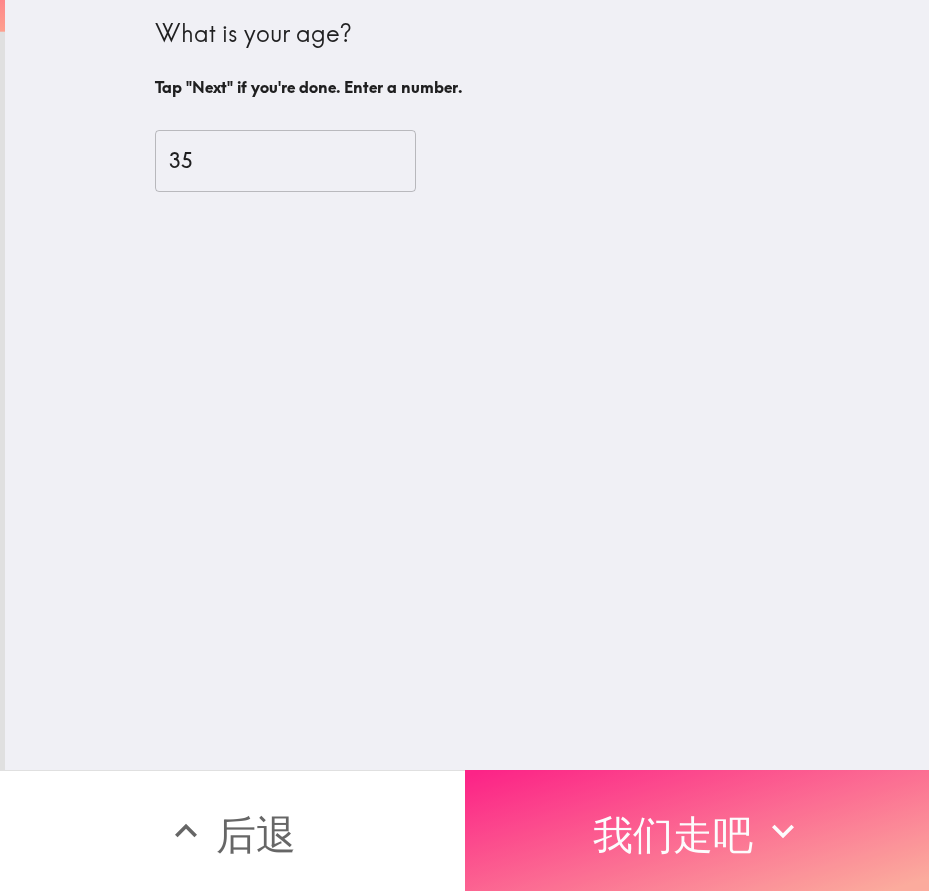 click on "我们走吧" at bounding box center (673, 834) 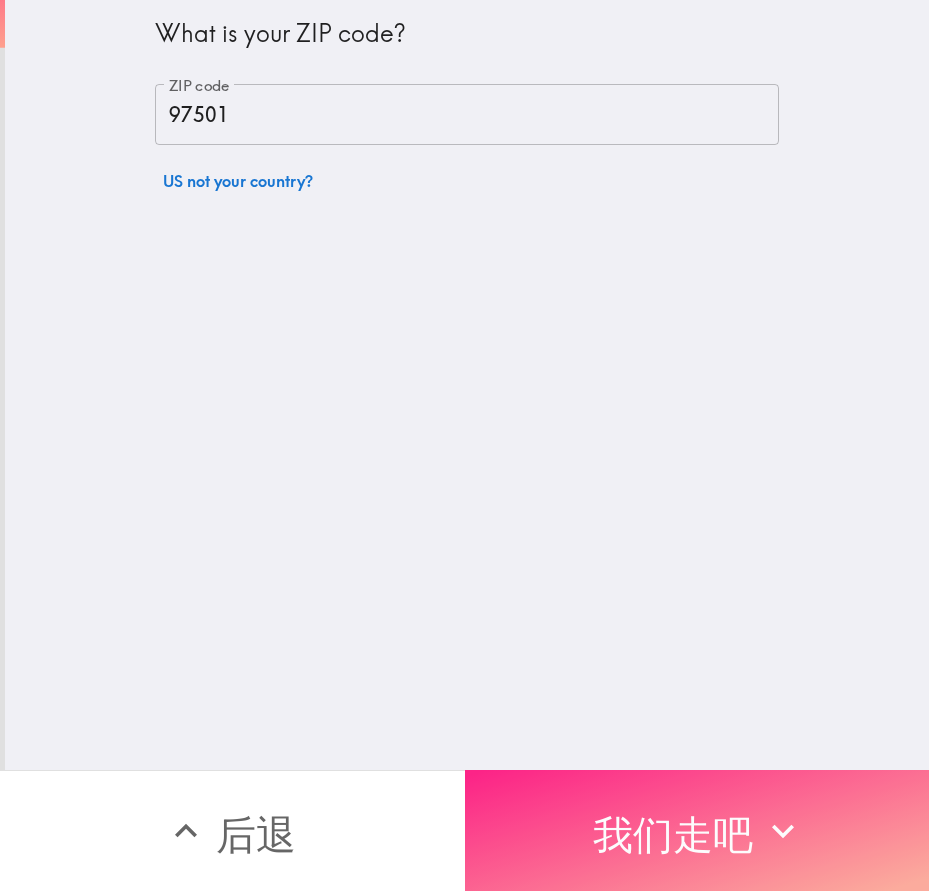 click on "我们走吧" at bounding box center [673, 834] 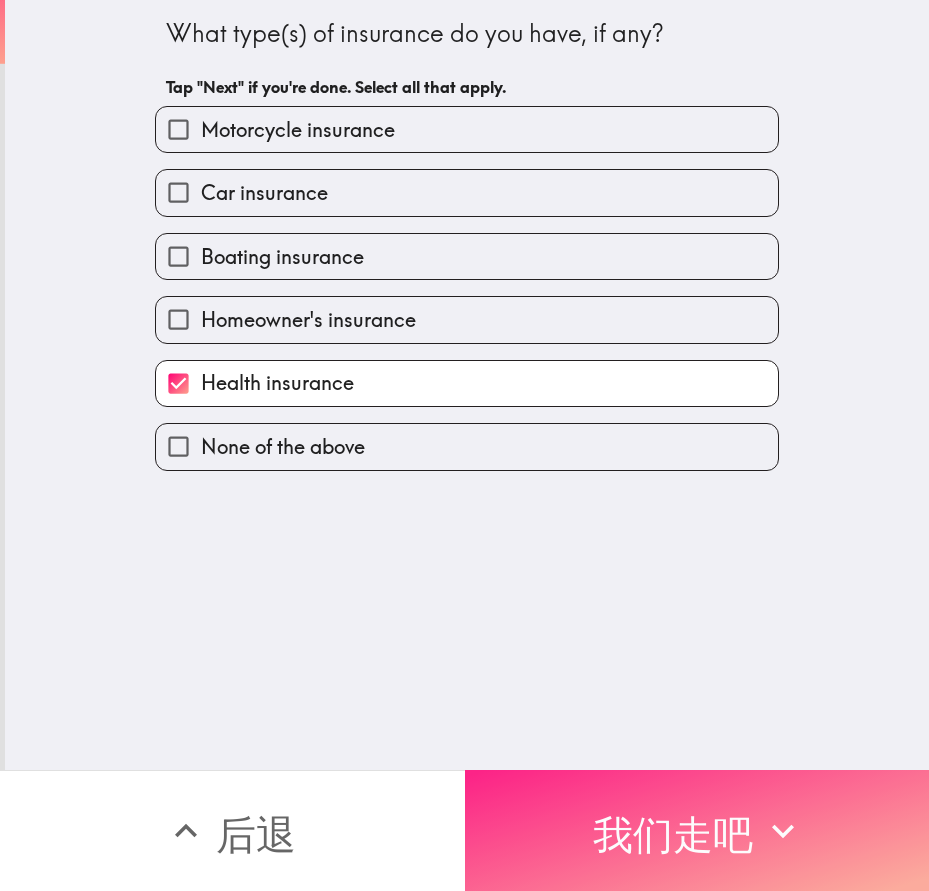 click on "我们走吧" at bounding box center (673, 834) 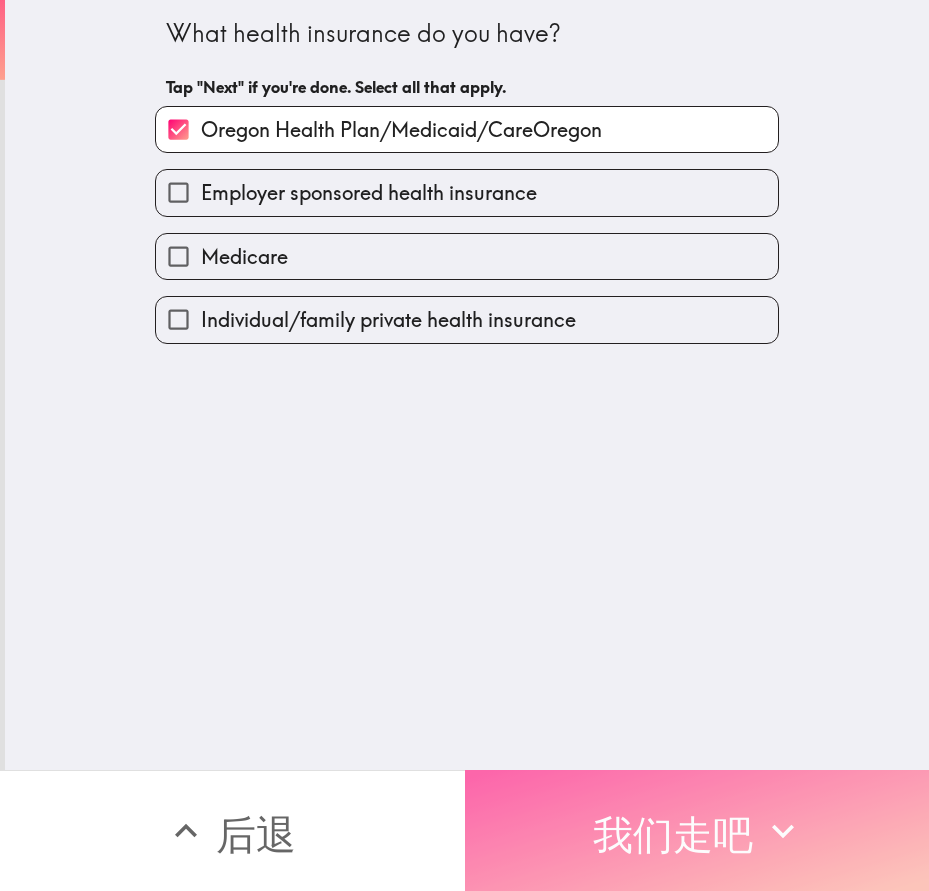 click on "我们走吧" at bounding box center (673, 834) 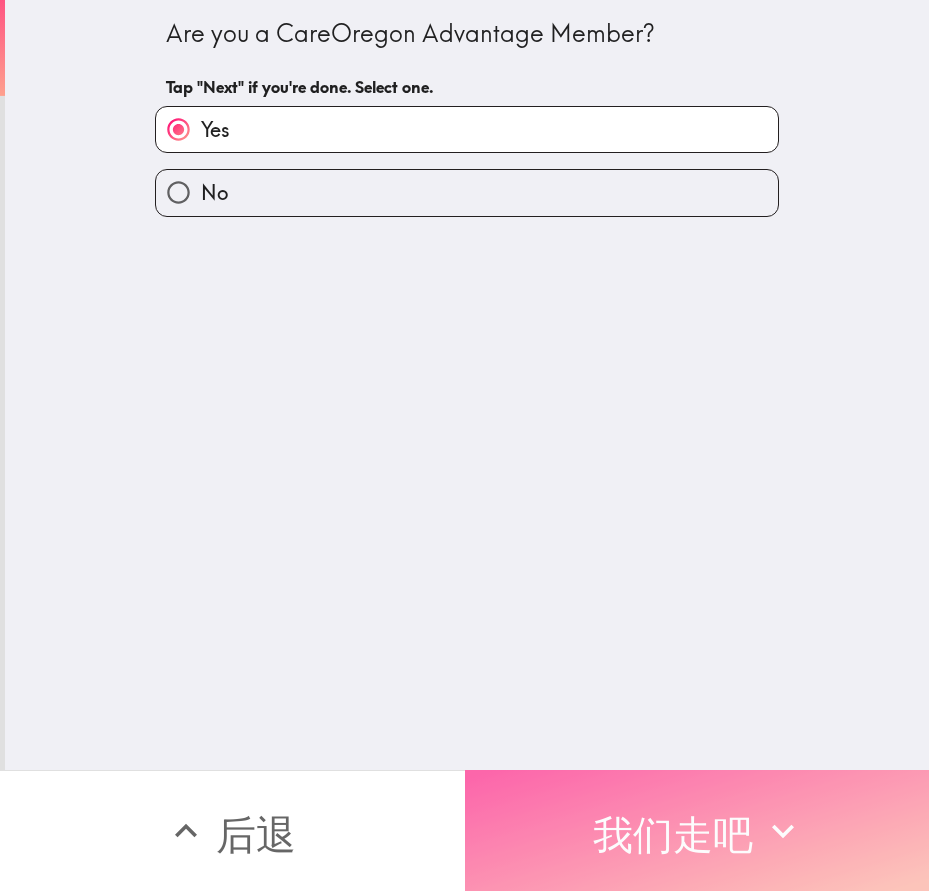 click on "我们走吧" at bounding box center [673, 834] 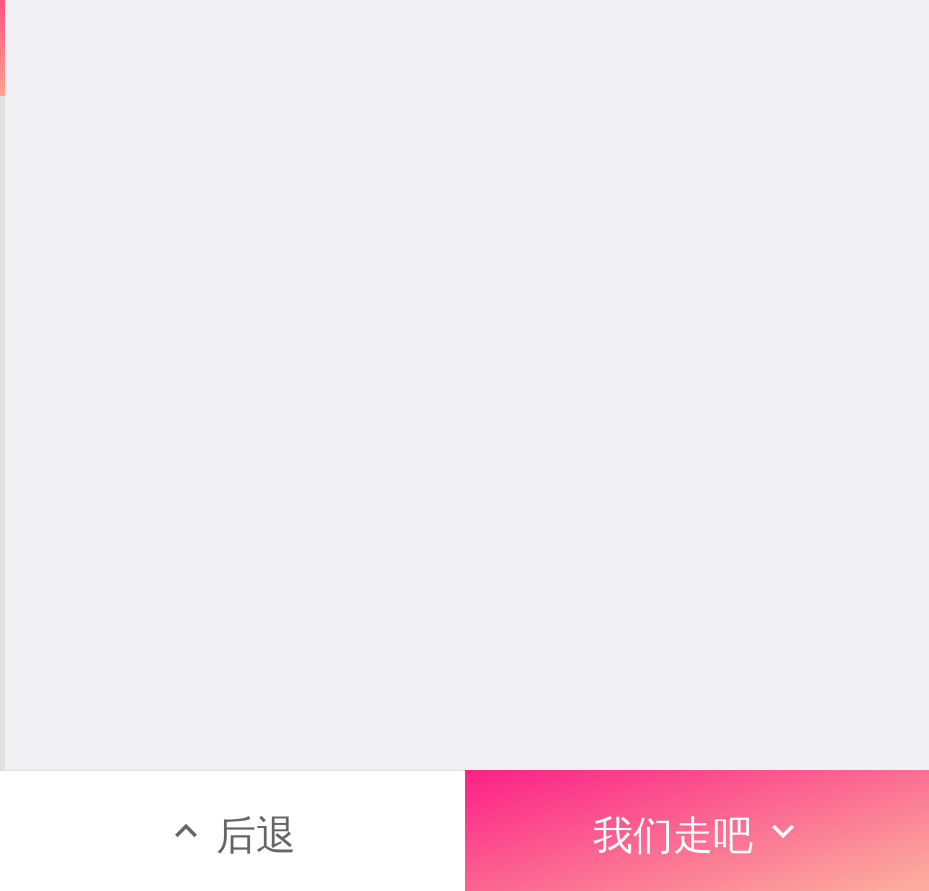 click on "我们走吧" at bounding box center [673, 834] 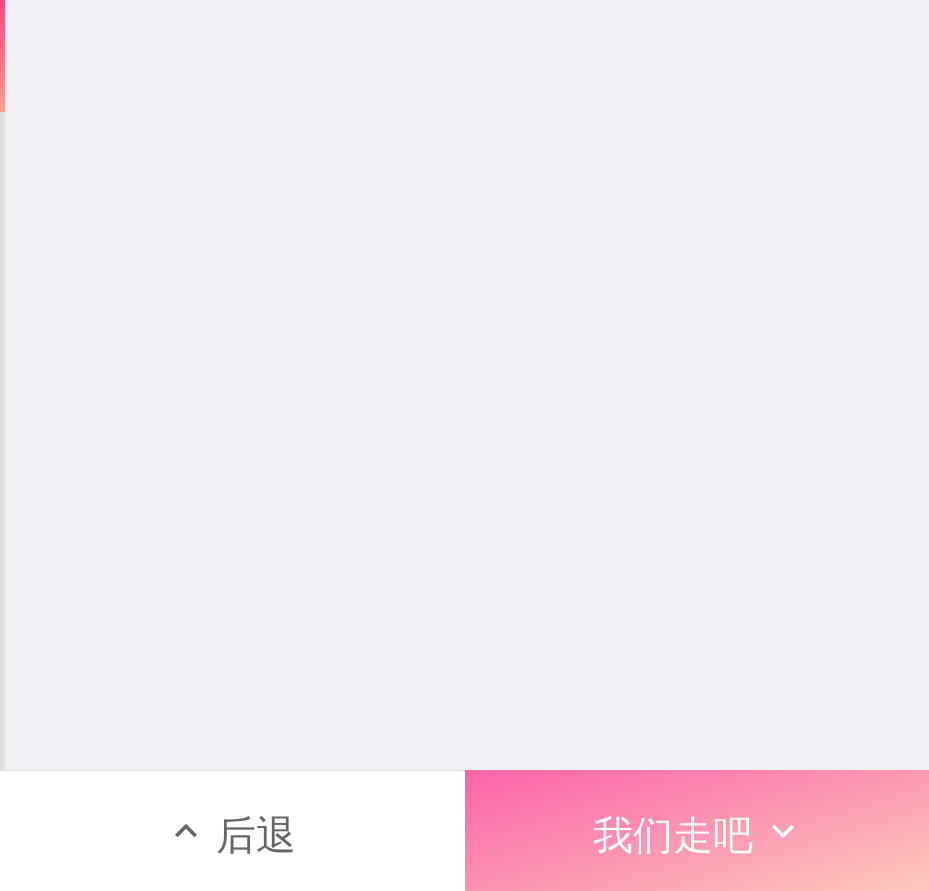 click on "我们走吧" at bounding box center [673, 834] 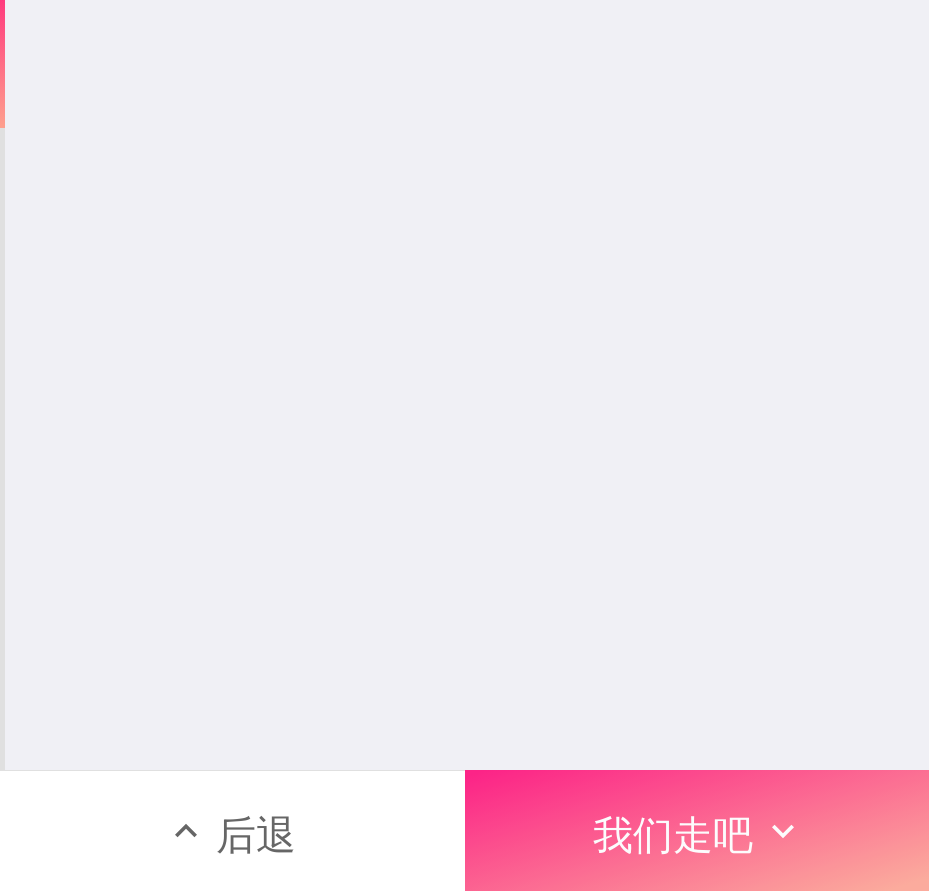 click on "我们走吧" at bounding box center [673, 834] 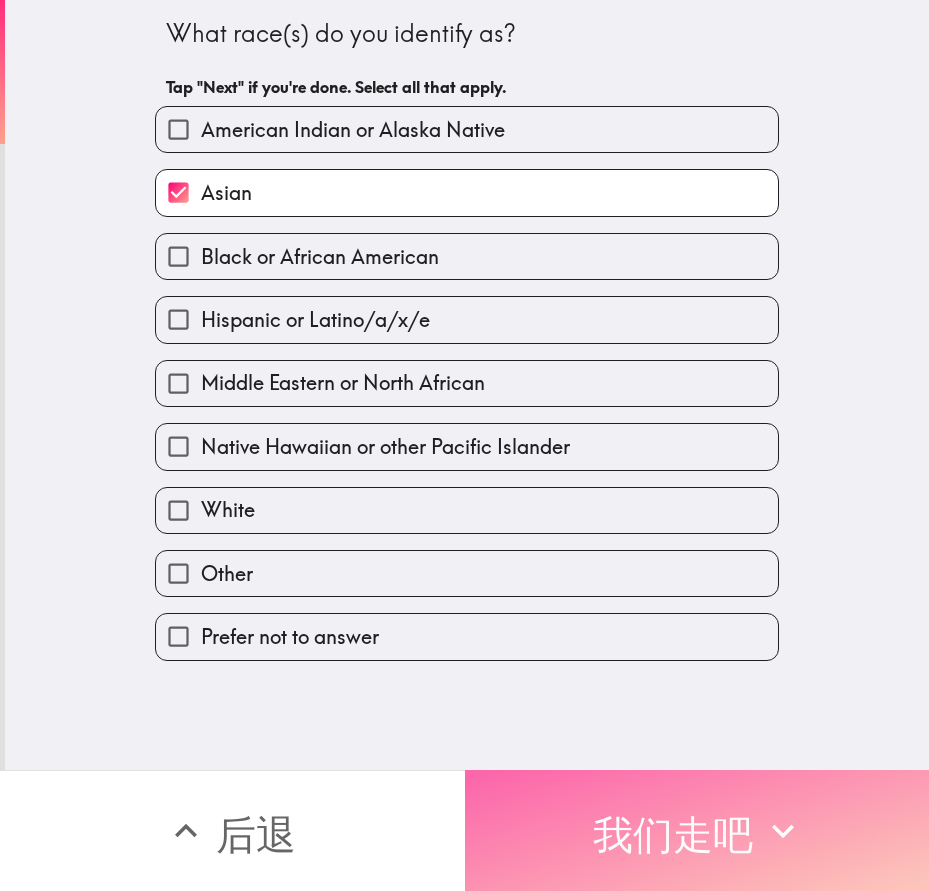 click on "我们走吧" at bounding box center [673, 834] 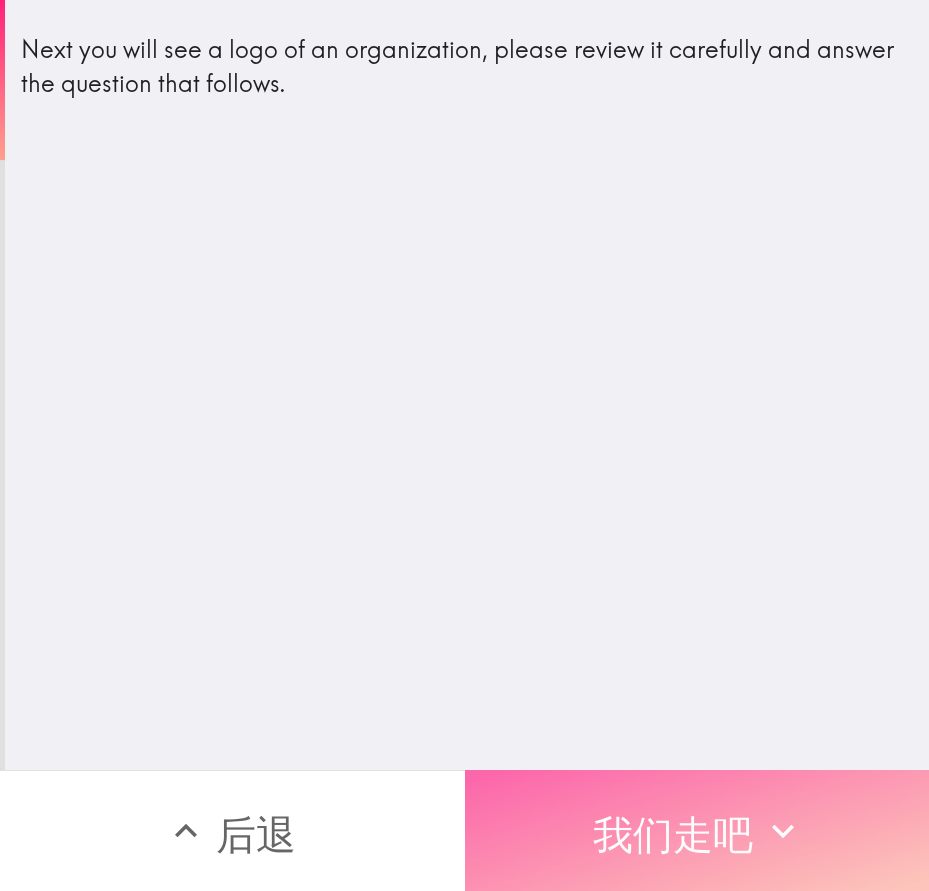 click on "我们走吧" at bounding box center [673, 834] 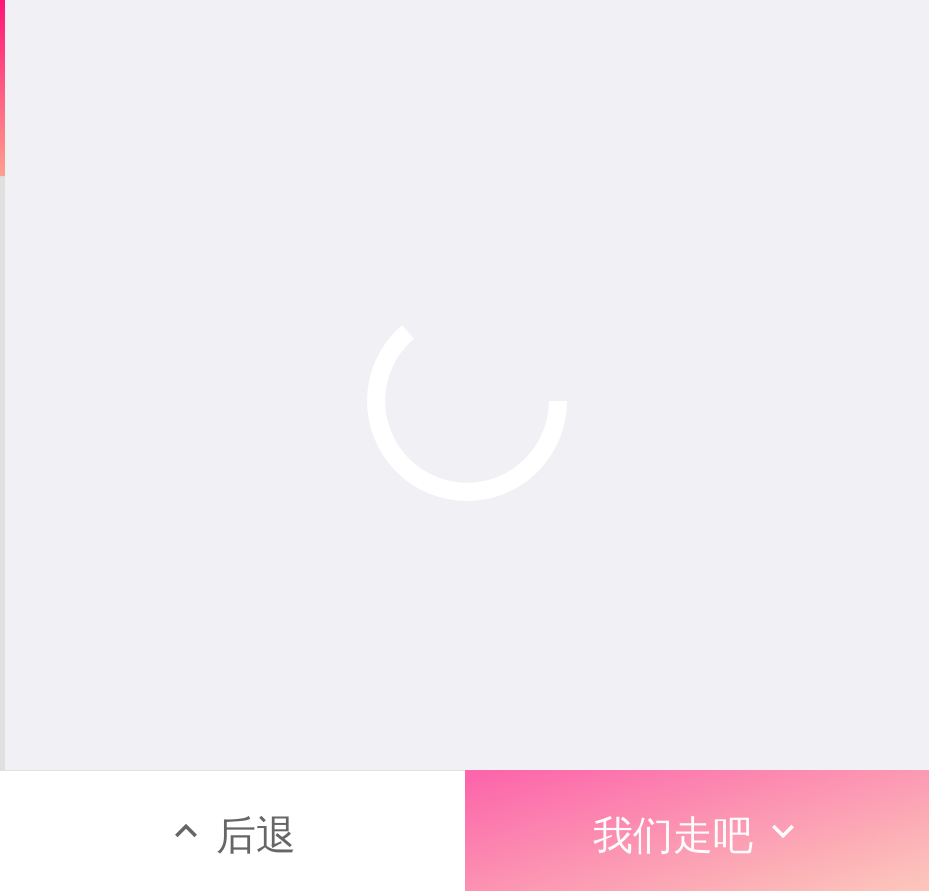 click on "我们走吧" at bounding box center (673, 834) 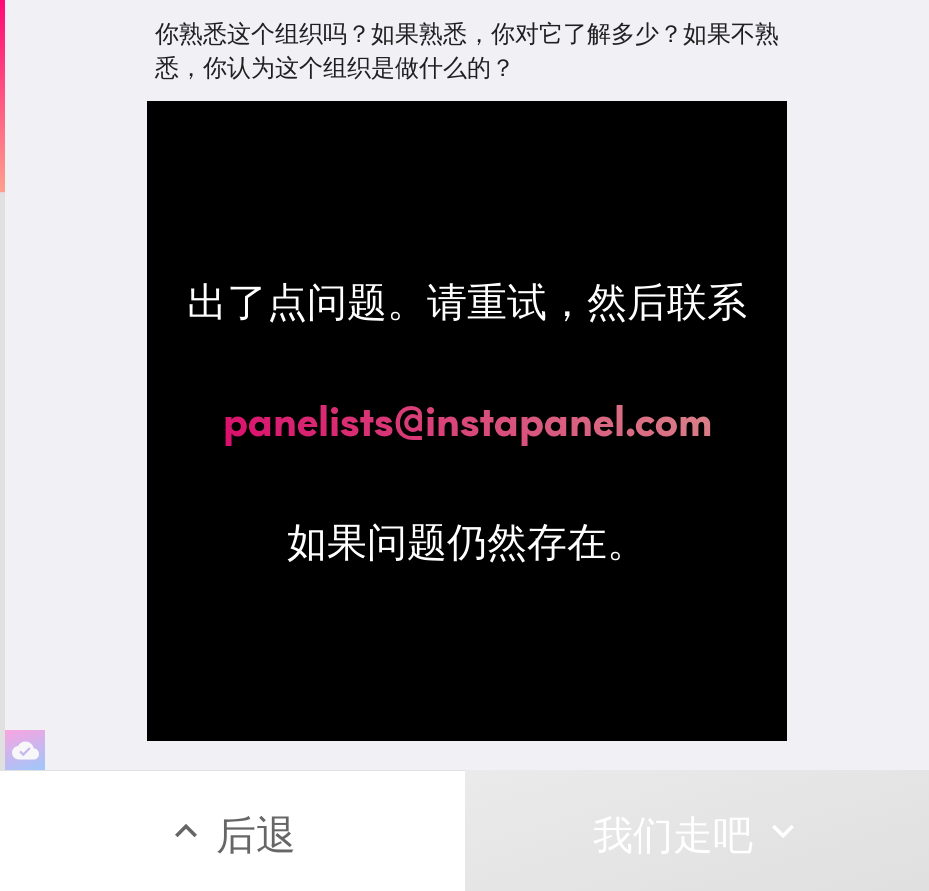 click on "出了点问题。请重试，然后联系 panelists@[EMAIL] 如果问题仍然存在。" at bounding box center (467, 421) 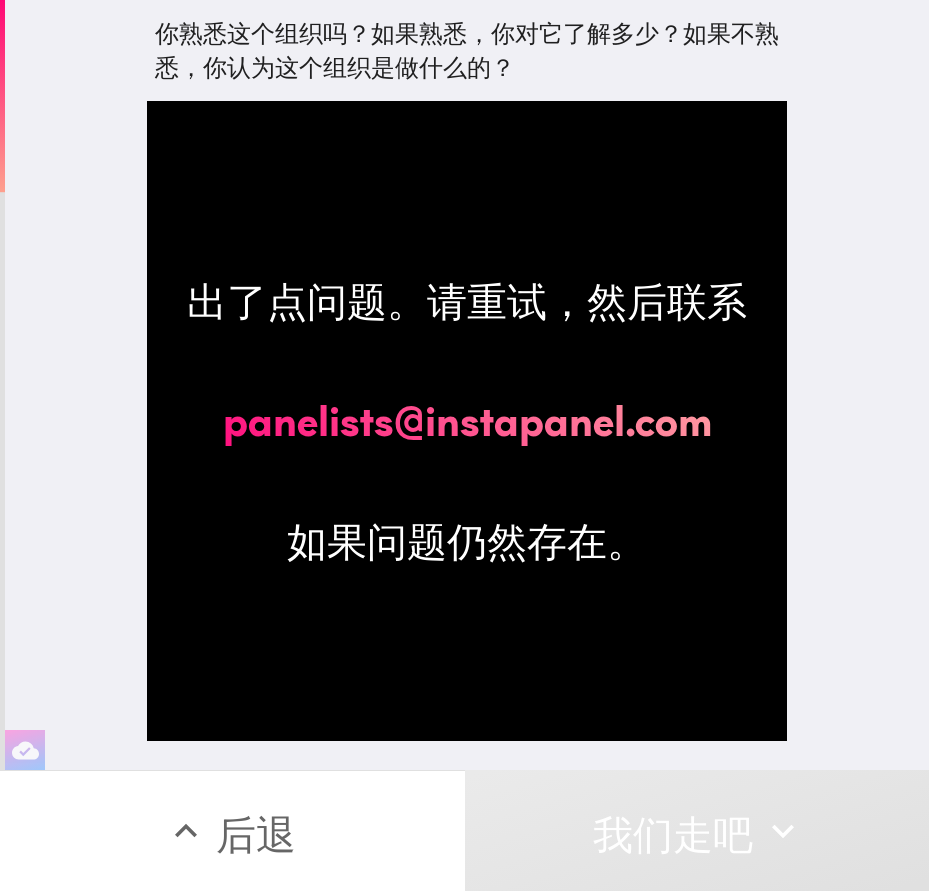 click on "出了点问题。请重试，然后联系 panelists@[EMAIL] 如果问题仍然存在。" at bounding box center (467, 421) 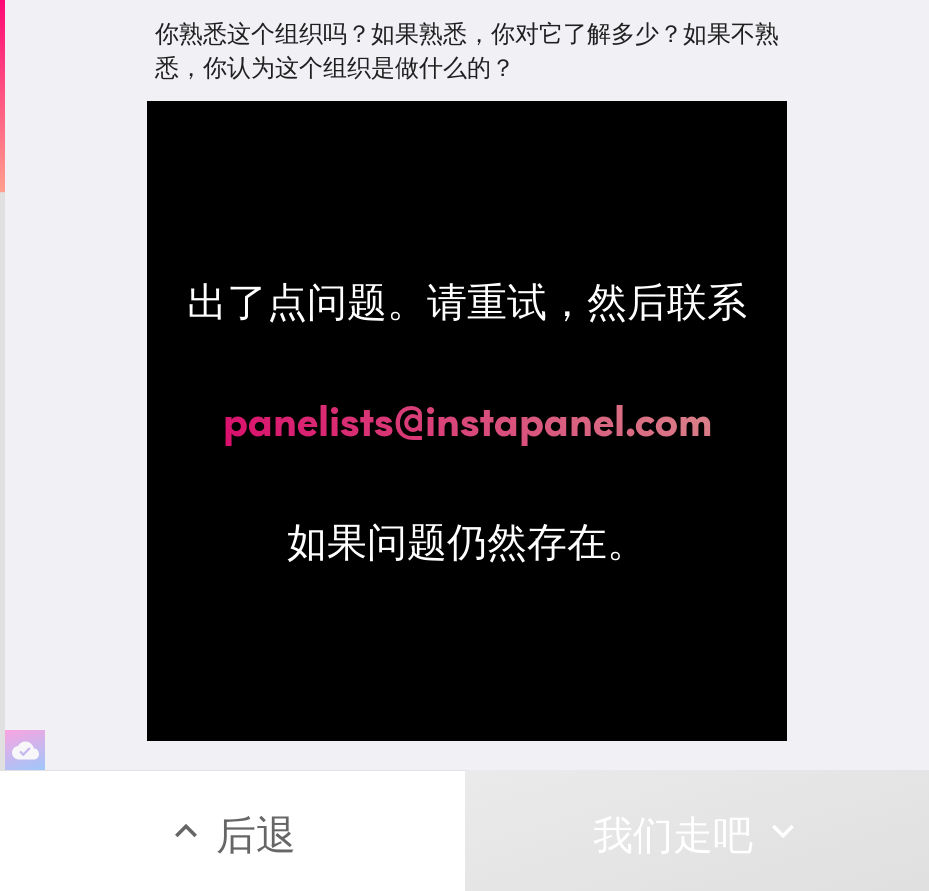 click on "panelists@instapanel.com" at bounding box center (467, 421) 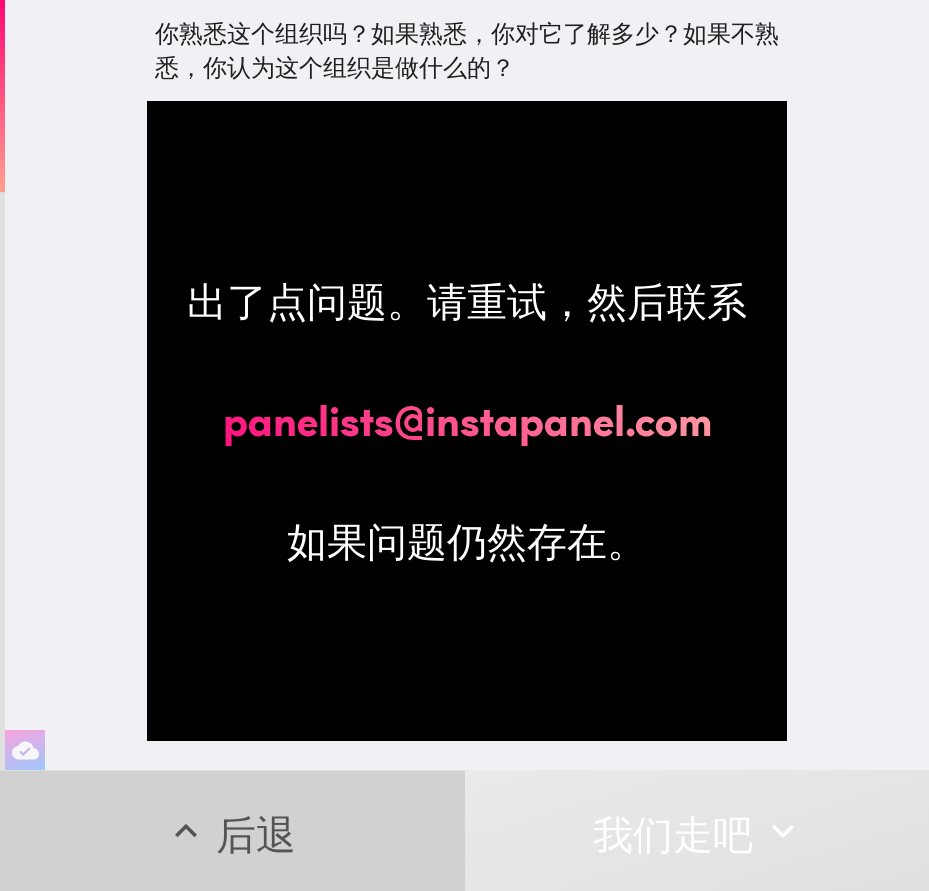 click 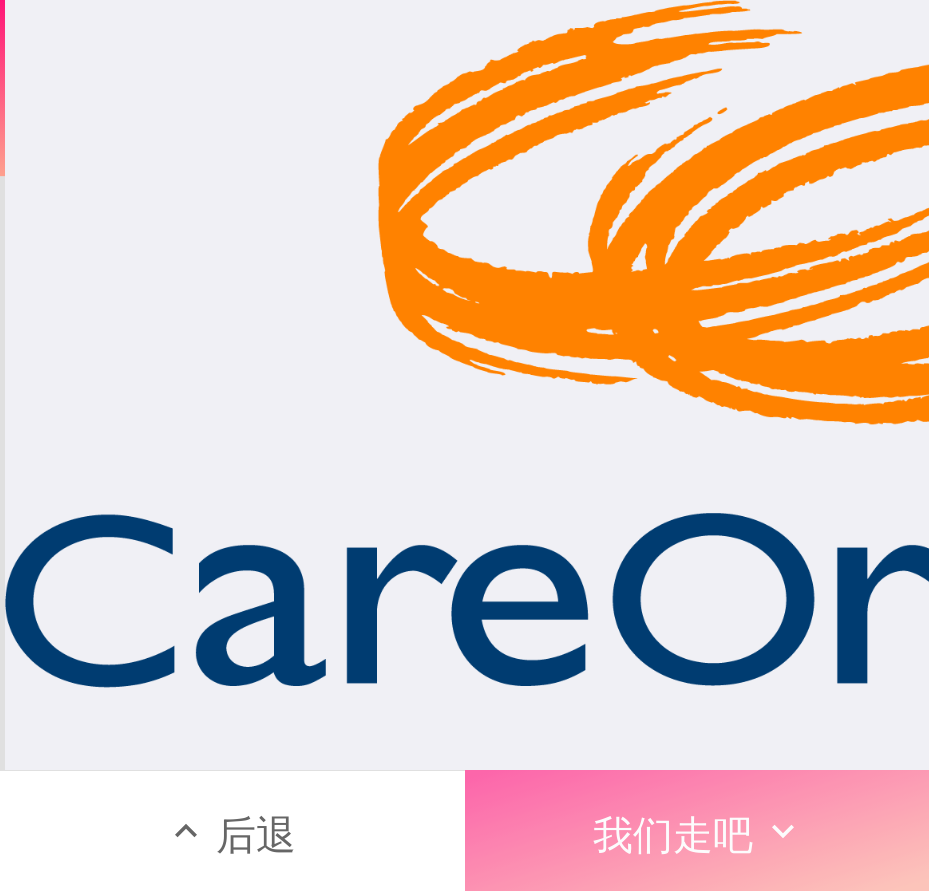 click on "我们走吧" at bounding box center [673, 834] 